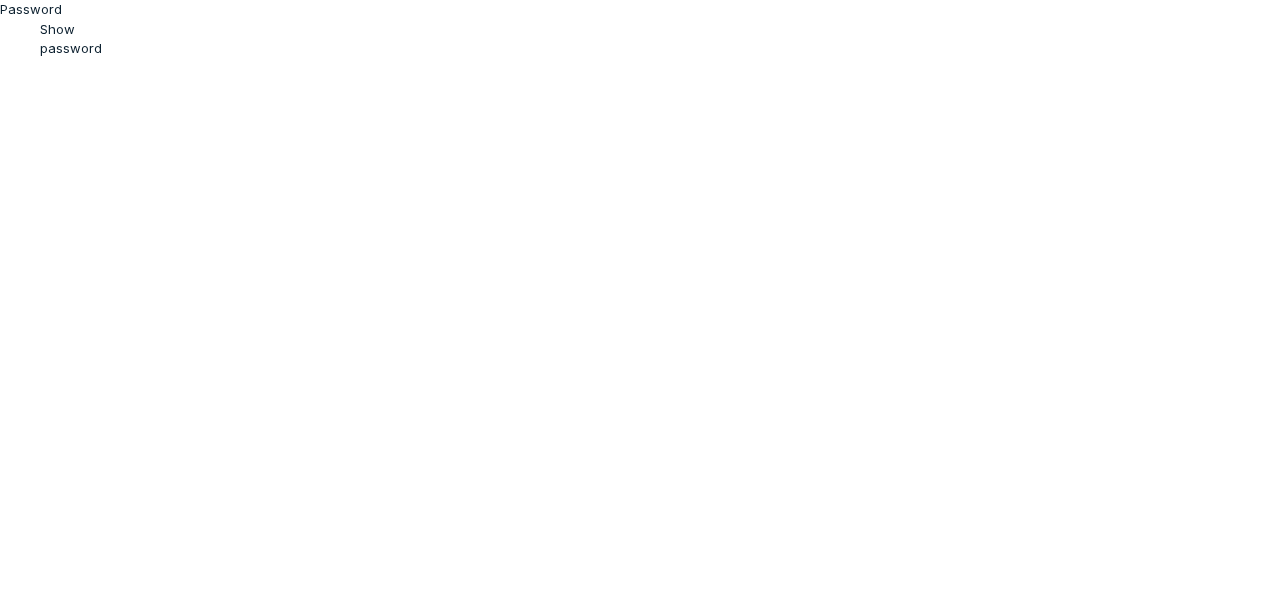 scroll, scrollTop: 0, scrollLeft: 0, axis: both 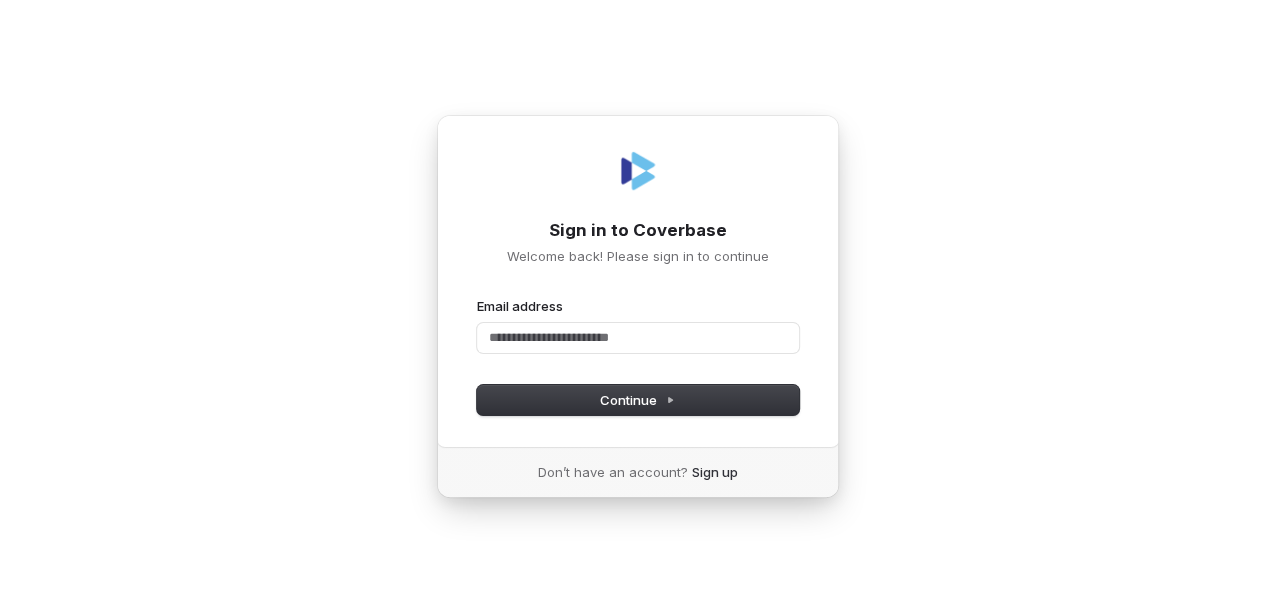 click on "Email address Password Continue" at bounding box center [638, 356] 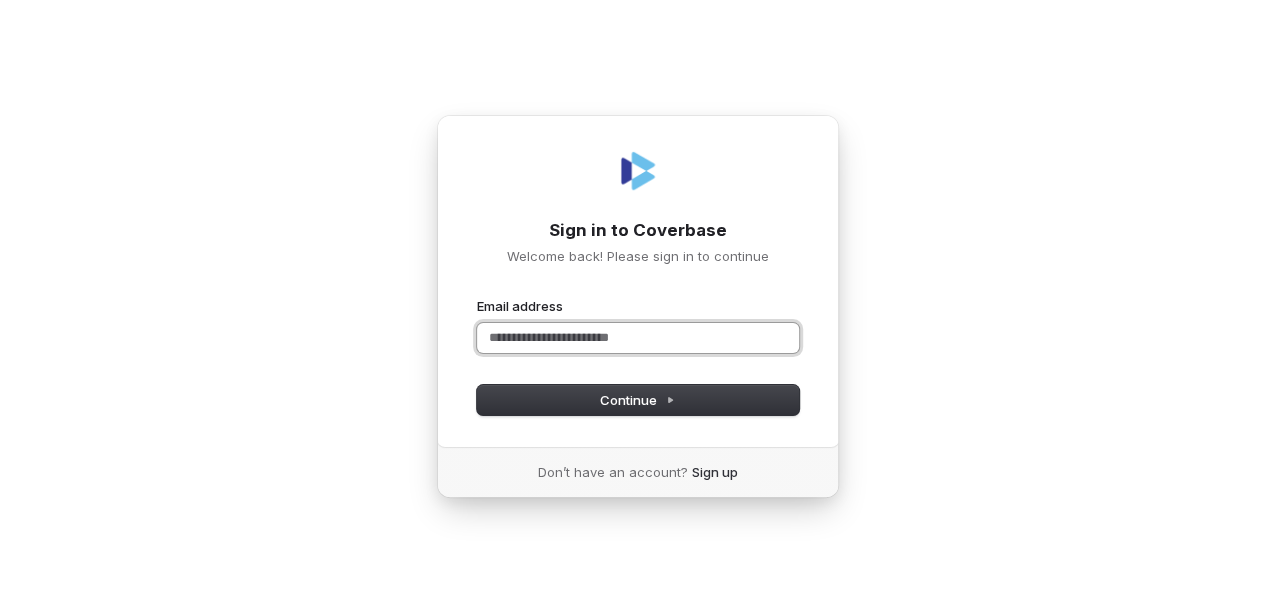 click on "Email address" at bounding box center (638, 338) 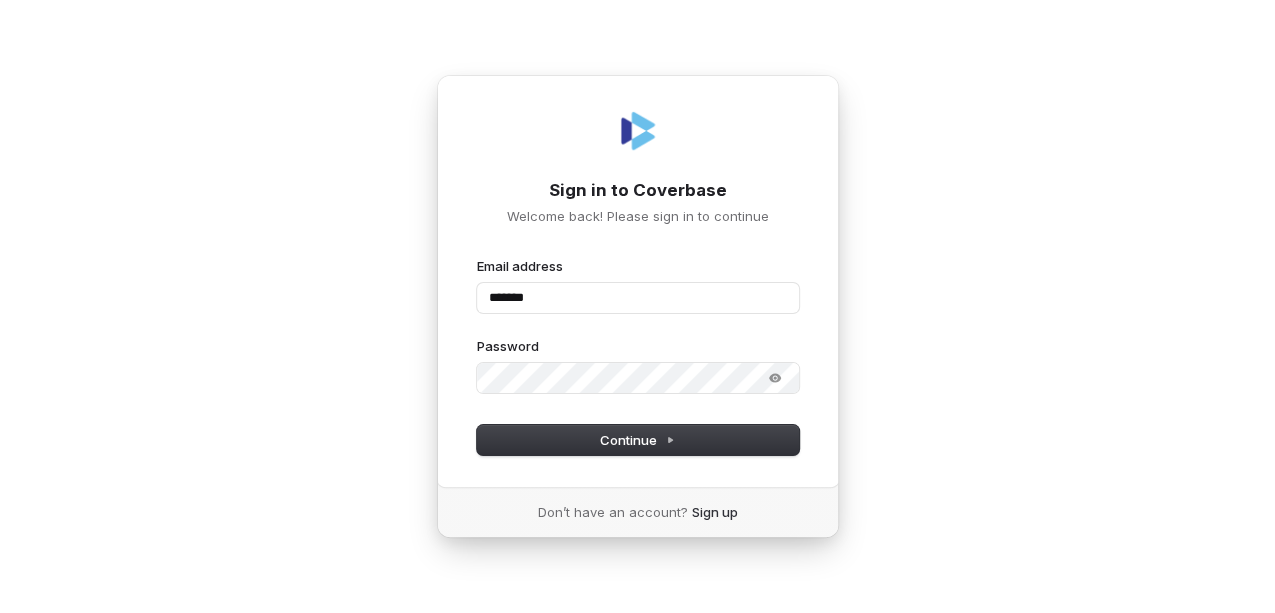 drag, startPoint x: 588, startPoint y: 264, endPoint x: 576, endPoint y: 273, distance: 15 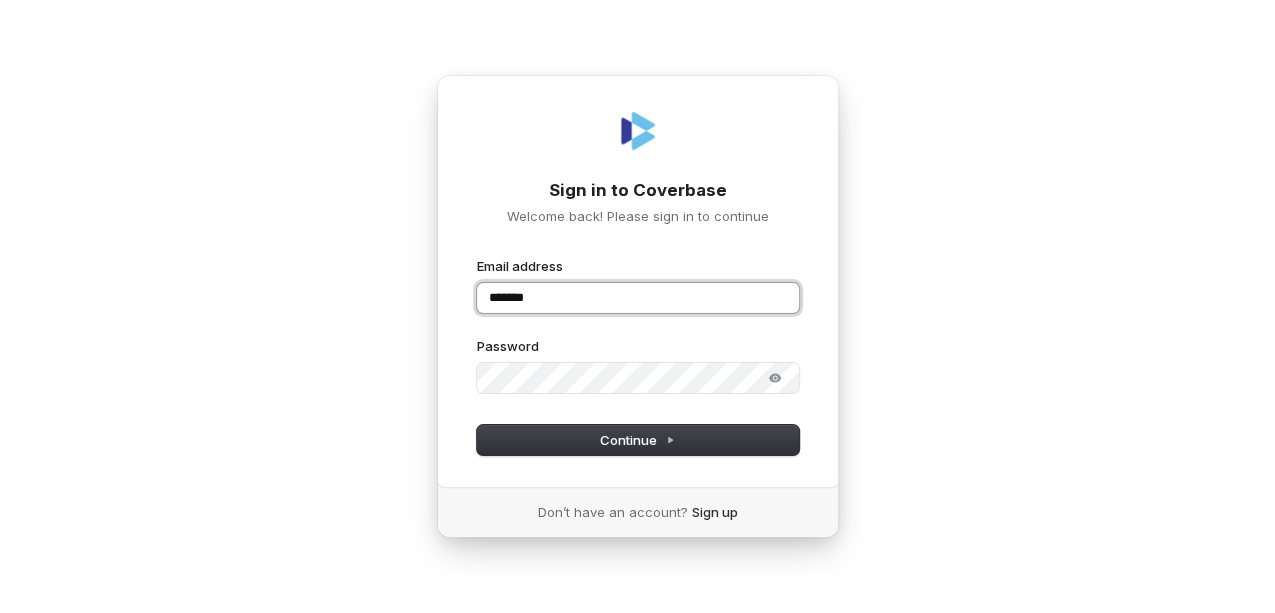 drag, startPoint x: 439, startPoint y: 312, endPoint x: -320, endPoint y: 256, distance: 761.06305 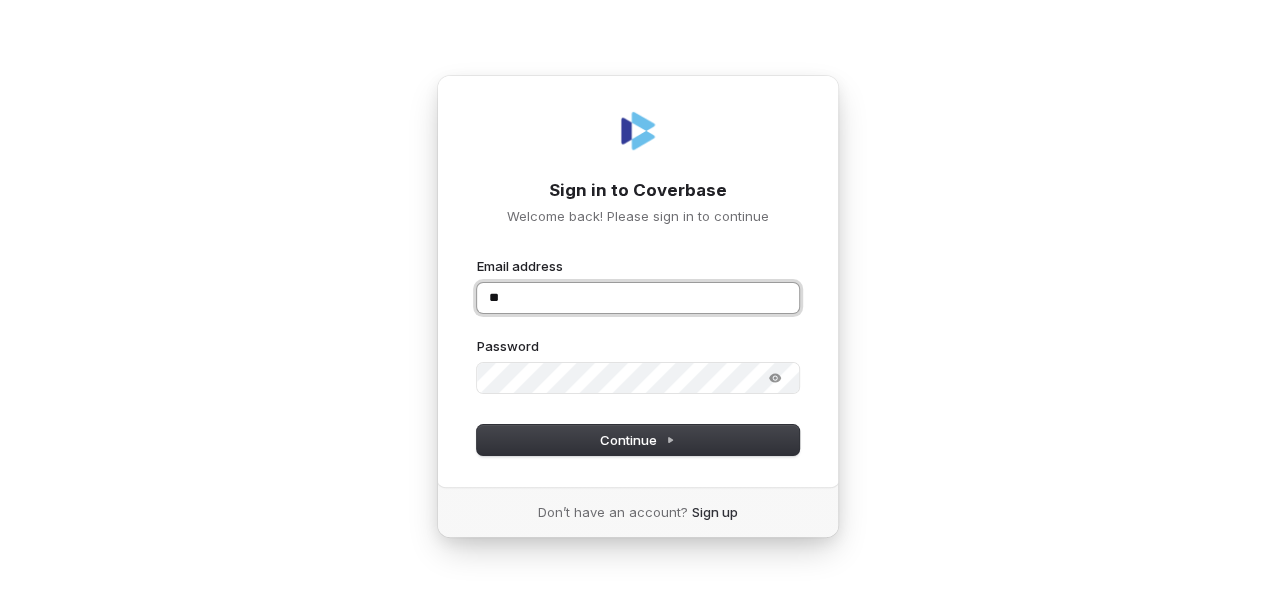 type on "*" 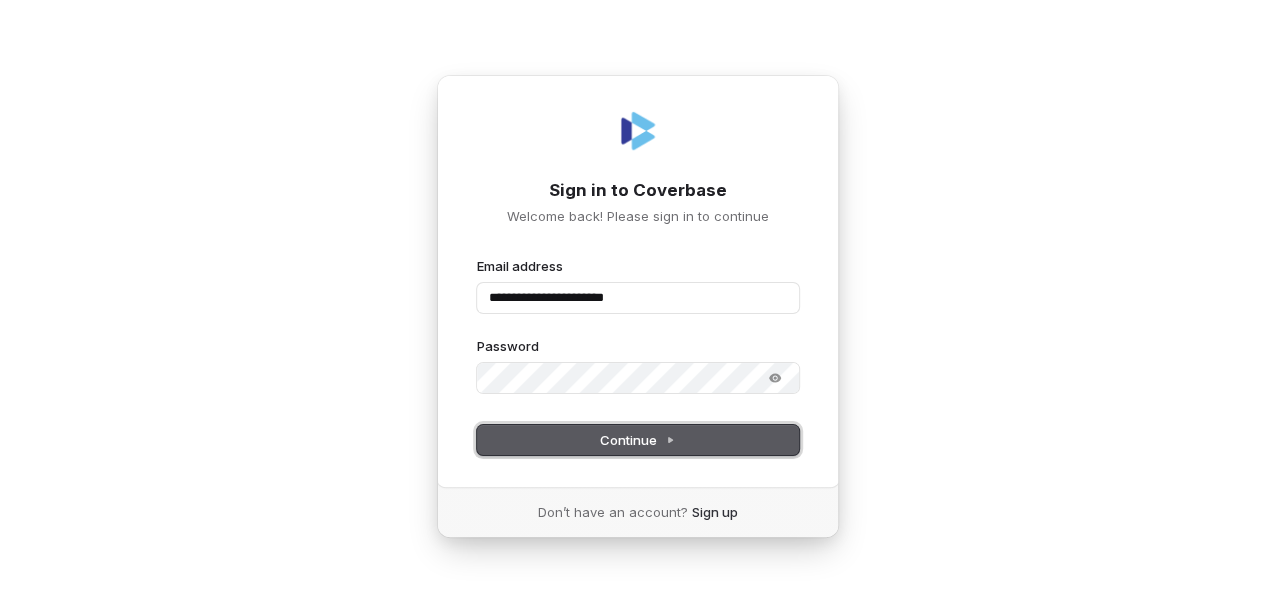 click on "Continue" at bounding box center (638, 440) 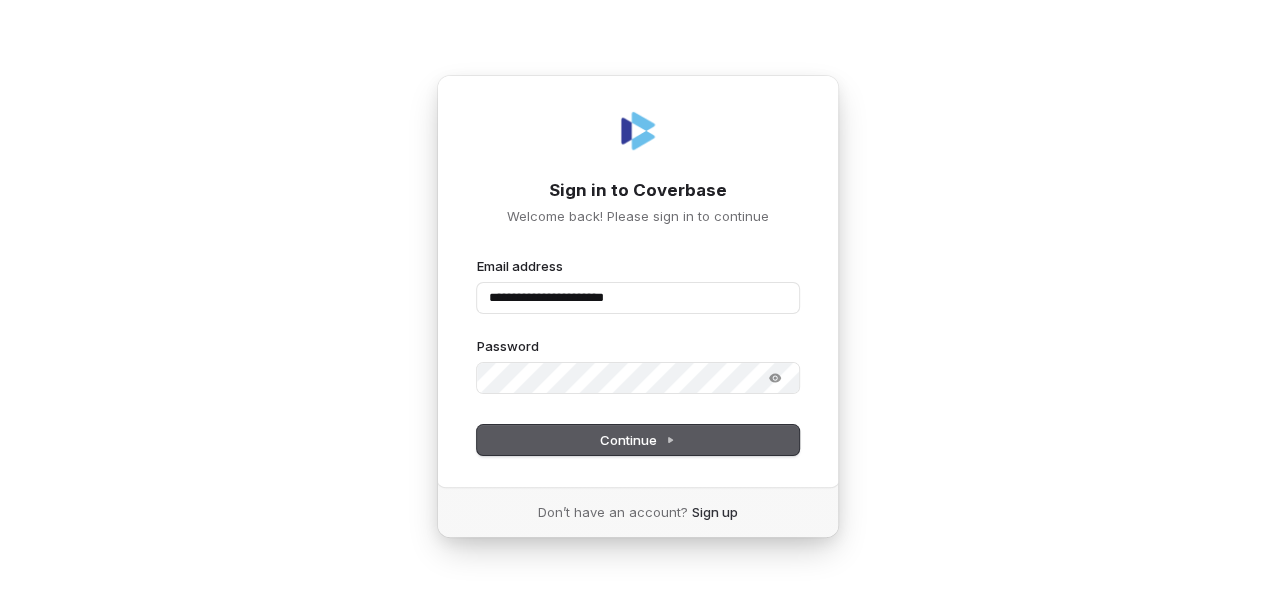 type on "**********" 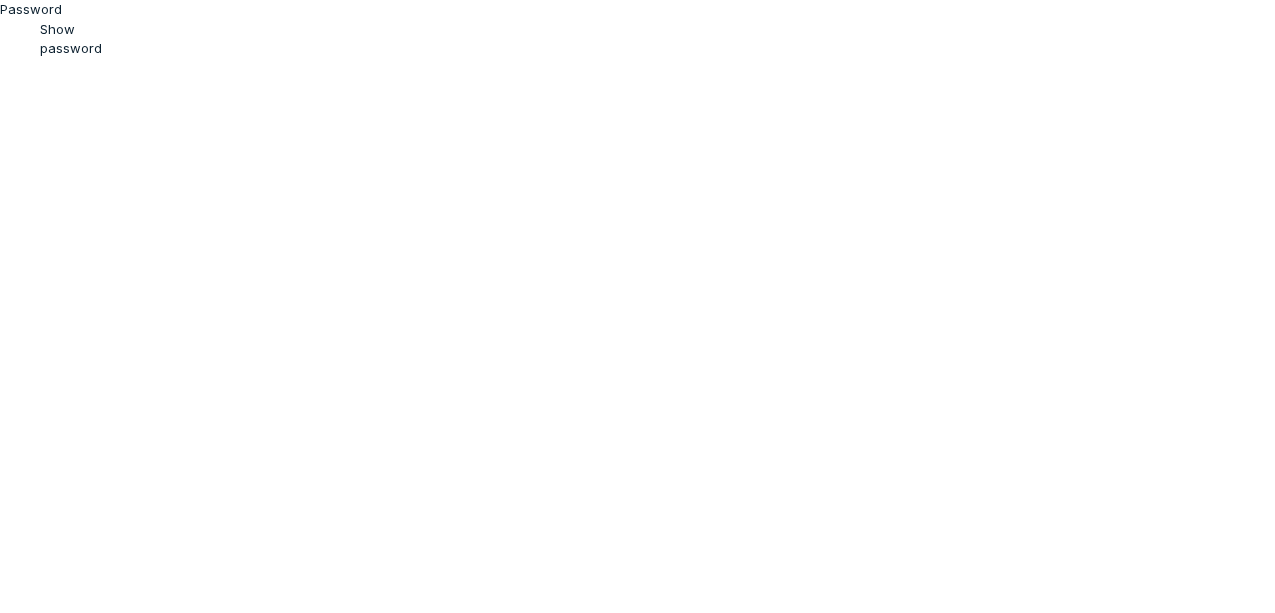 scroll, scrollTop: 0, scrollLeft: 0, axis: both 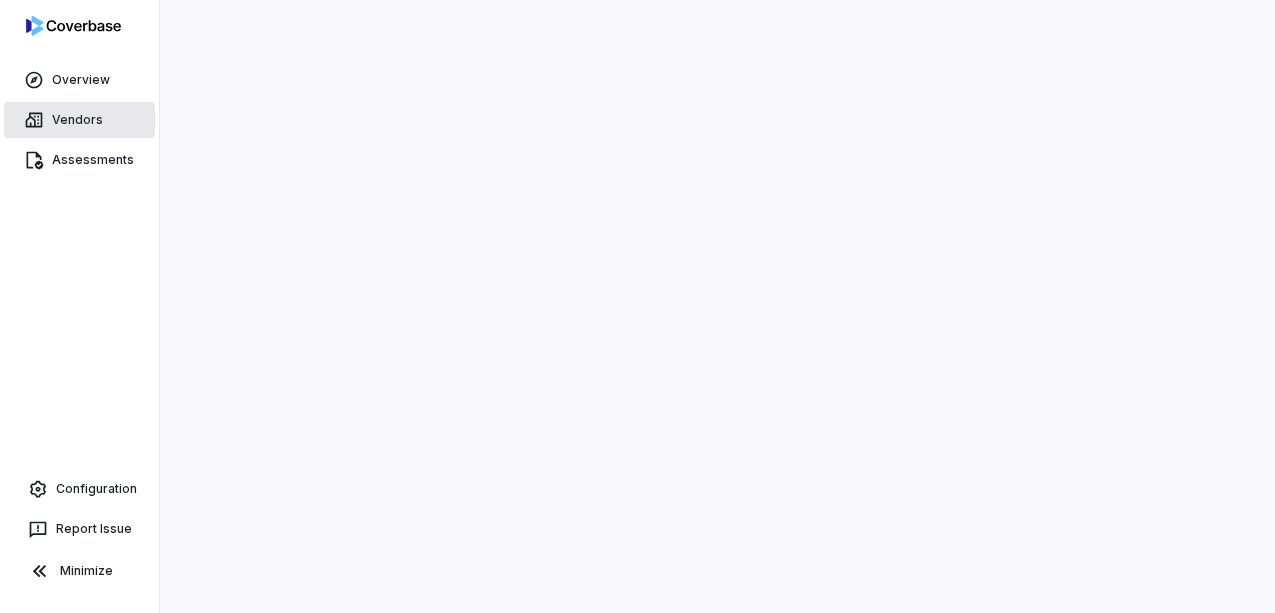click on "Vendors" at bounding box center (79, 120) 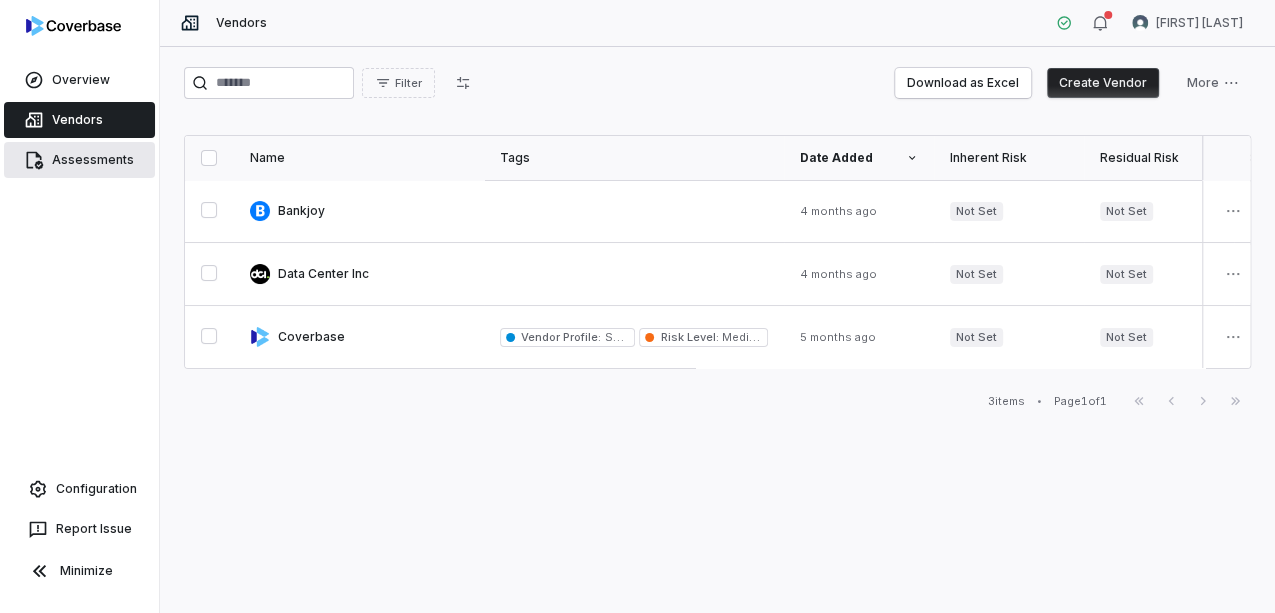 click on "Assessments" at bounding box center [79, 160] 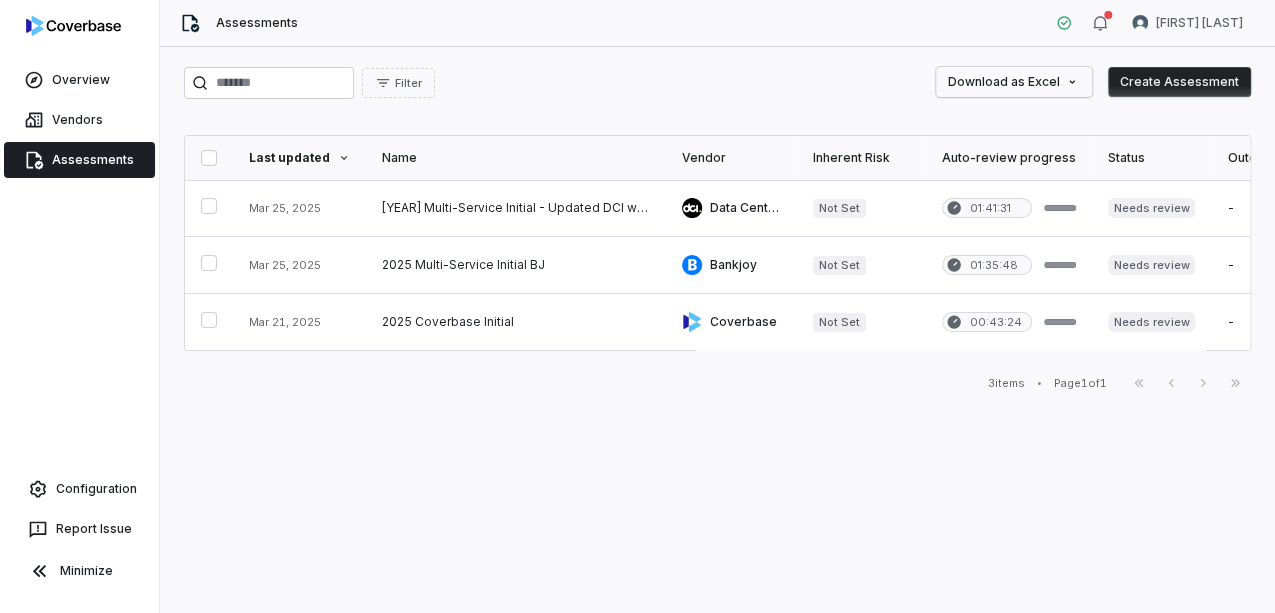 click on "Overview Vendors Assessments Configuration Report Issue Minimize Assessments [FIRST] [LAST] Filter Download as Excel Create Assessment Last updated Name Vendor Inherent Risk Auto-review progress Status Outcome Assignee # Docs # Issues # Tasks Submitted by Date initiated Mar [DAY], [YEAR] [YEAR] Multi-Service Initial - Updated DCI with All Docs Data Center Inc Not Set 01:41:31 Needs review - Unassigned 36 2 0 [FIRST] [LAST] Mar [DAY], [YEAR] Mar [DAY], [YEAR] [YEAR] Multi-Service Initial BJ Bankjoy Not Set 01:35:48 Needs review - Unassigned 10 5 0 [FIRST] [LAST] Mar [DAY], [YEAR] Mar [DAY], [YEAR] [YEAR] Coverbase Initial Coverbase Not Set 00:43:24 Needs review - Unassigned 36 12 0 Ascent Bank Admin Mar [DAY], [YEAR] 3  items • Page  1  of  1 First Page Previous Next Last Page" at bounding box center [637, 306] 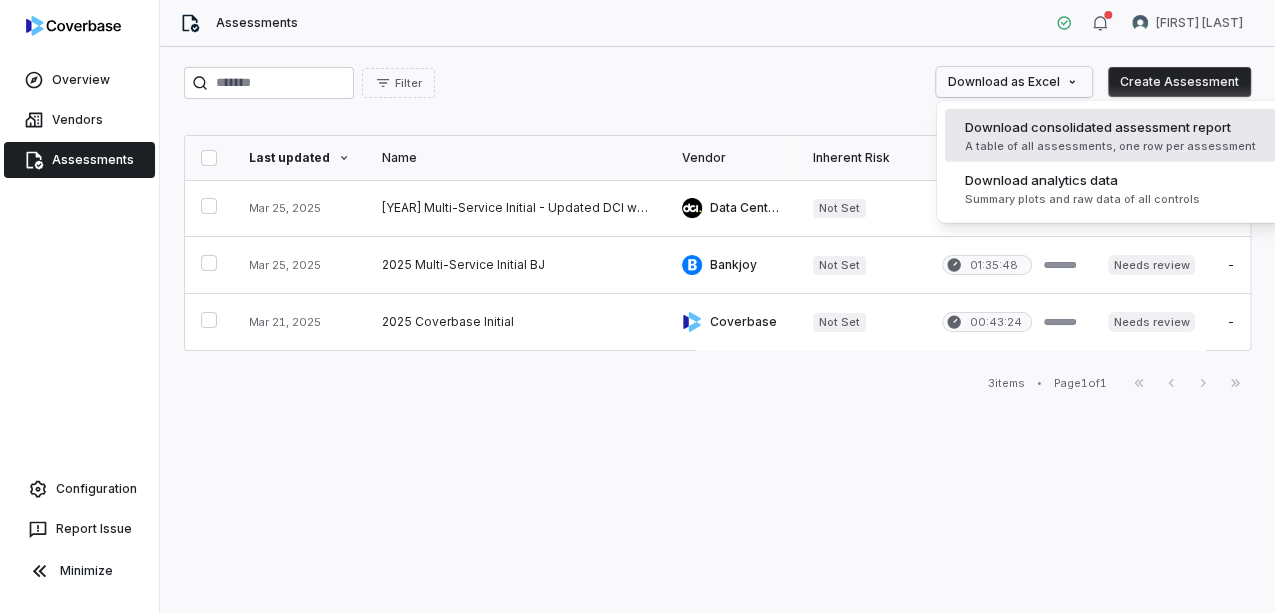 click on "A table of all assessments, one row per assessment" at bounding box center (1110, 146) 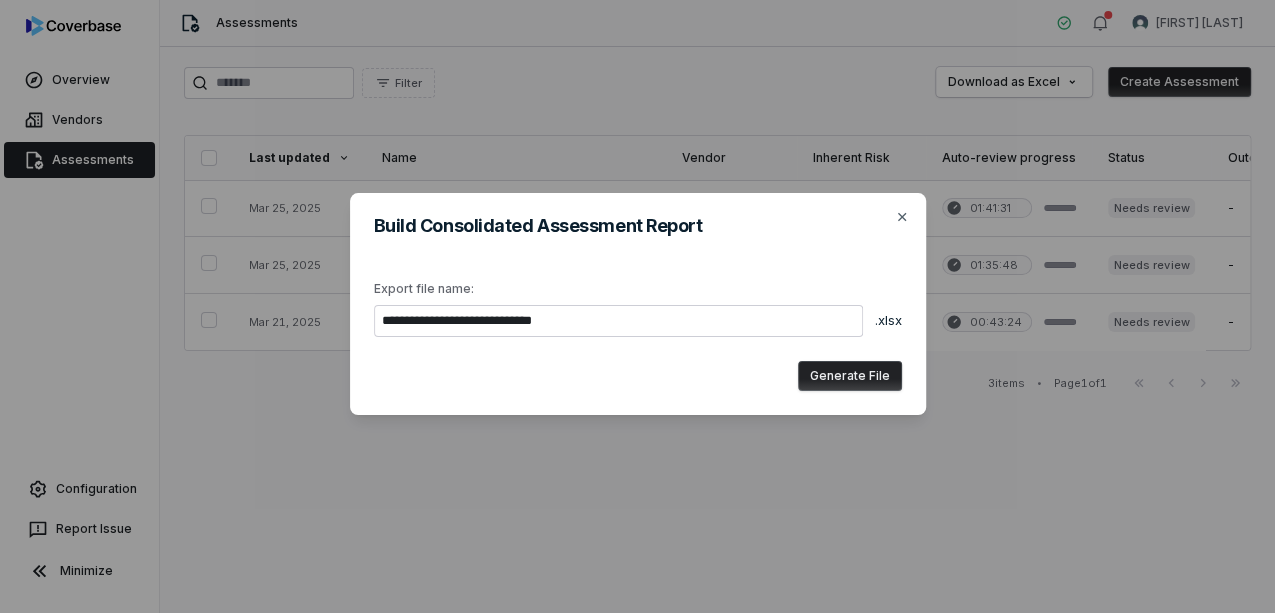 click on "Generate File" at bounding box center [850, 376] 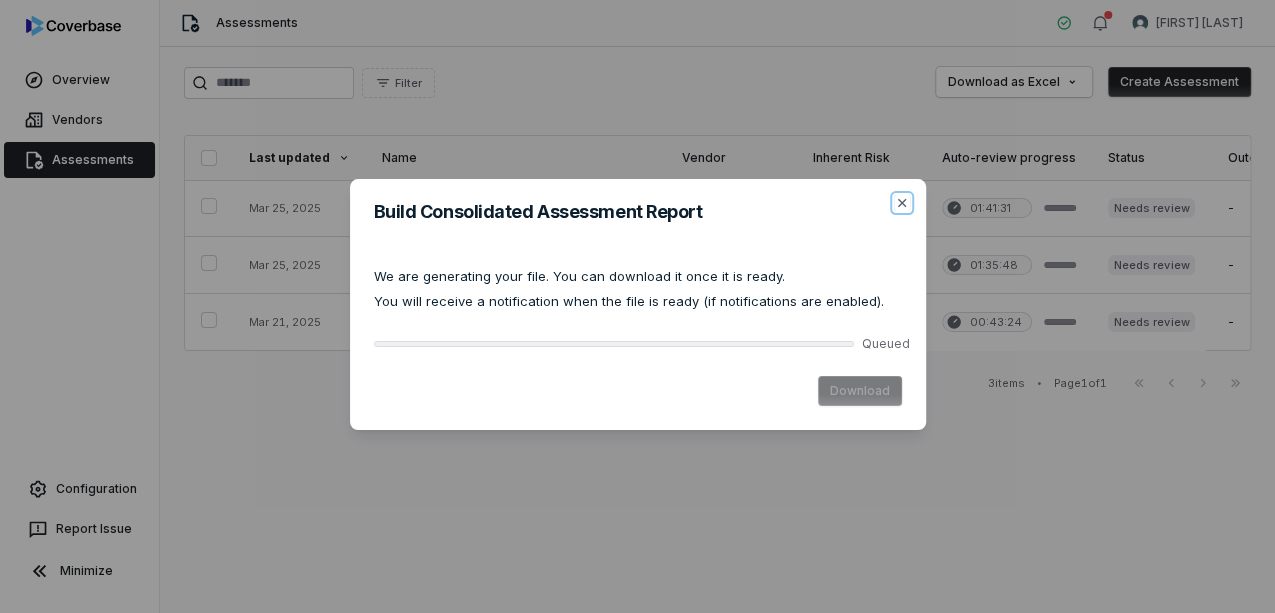 drag, startPoint x: 906, startPoint y: 206, endPoint x: 642, endPoint y: 506, distance: 399.6198 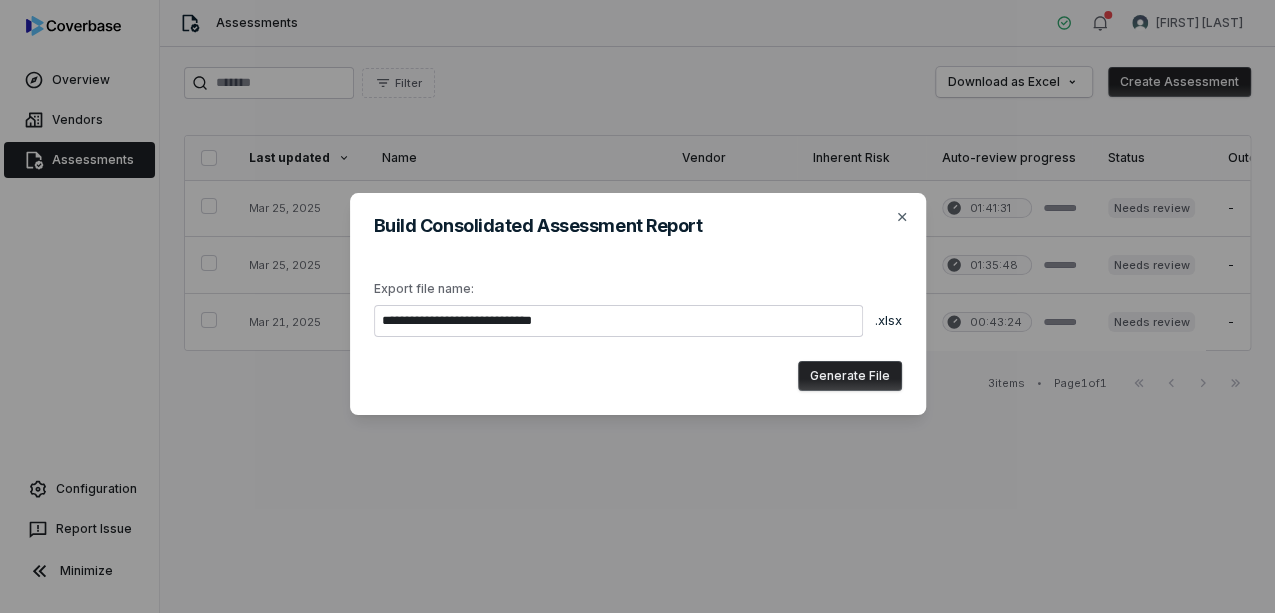 click on "**********" at bounding box center [637, 306] 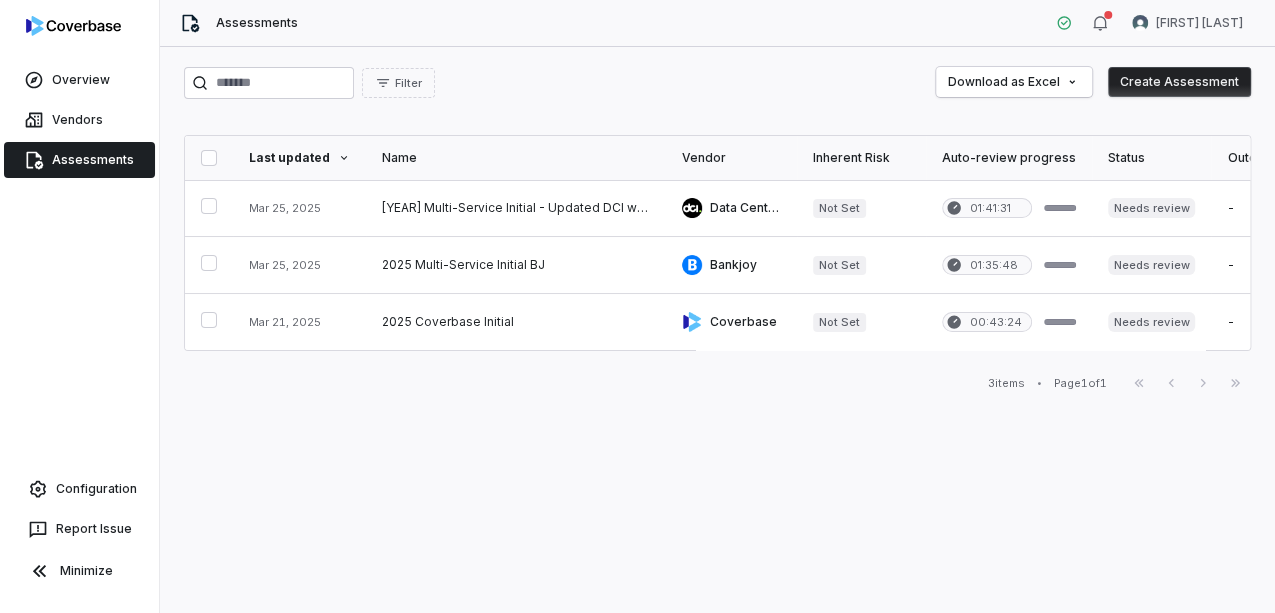 click on "Assessments" at bounding box center (257, 23) 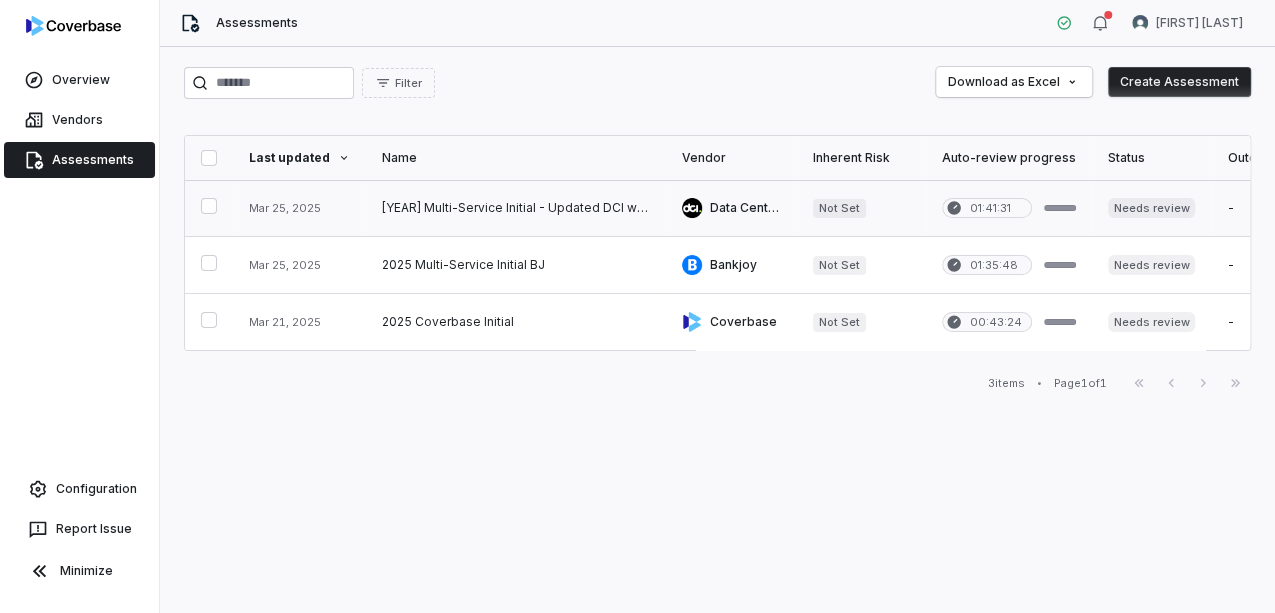 click at bounding box center [516, 208] 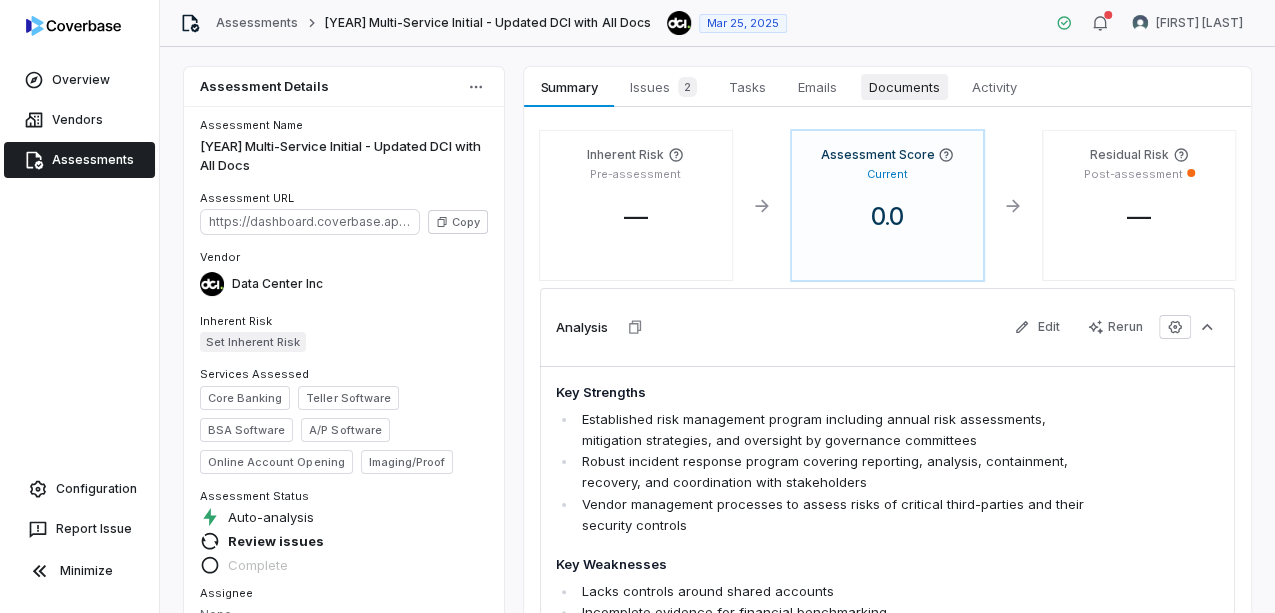 click on "Documents" at bounding box center [904, 87] 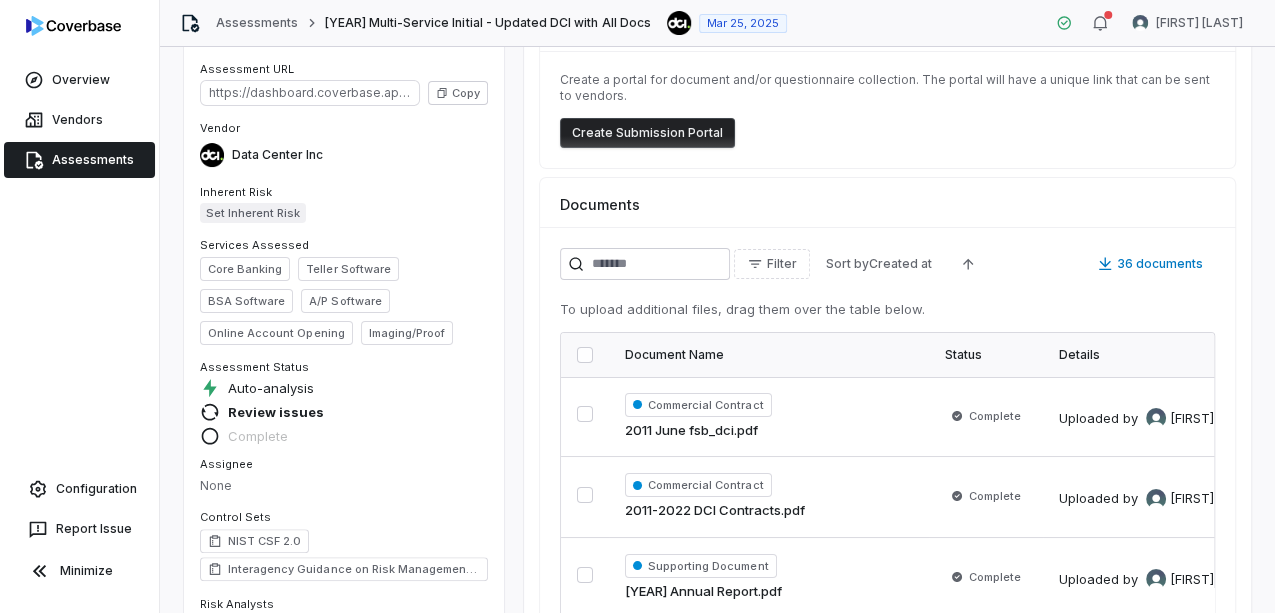 scroll, scrollTop: 0, scrollLeft: 0, axis: both 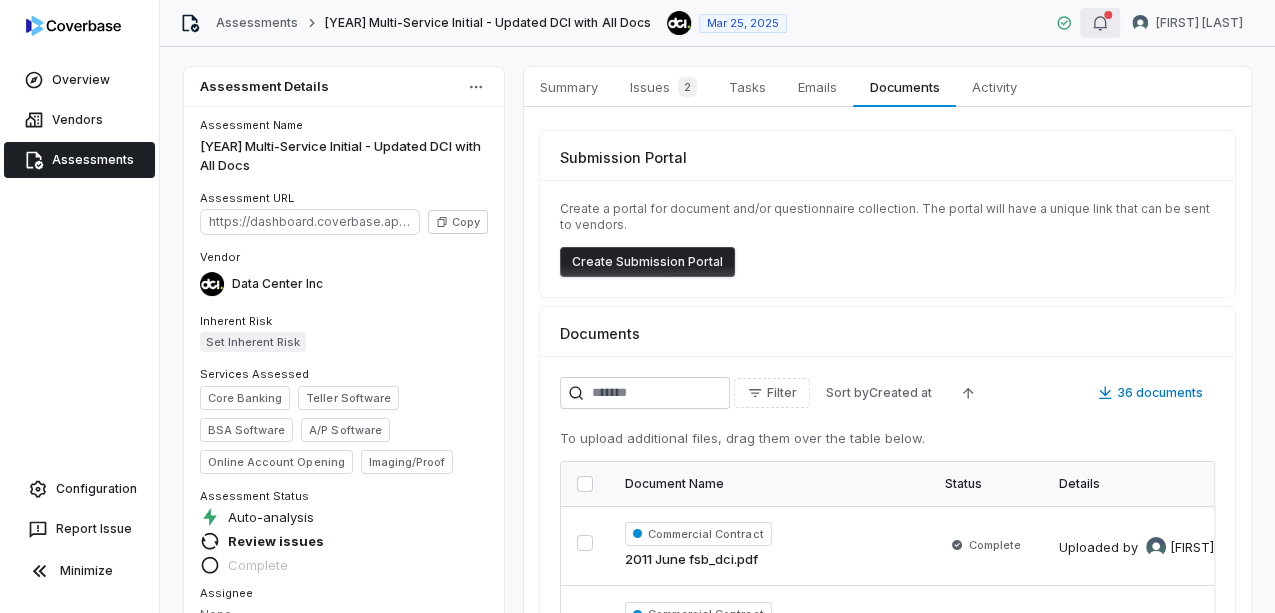 click 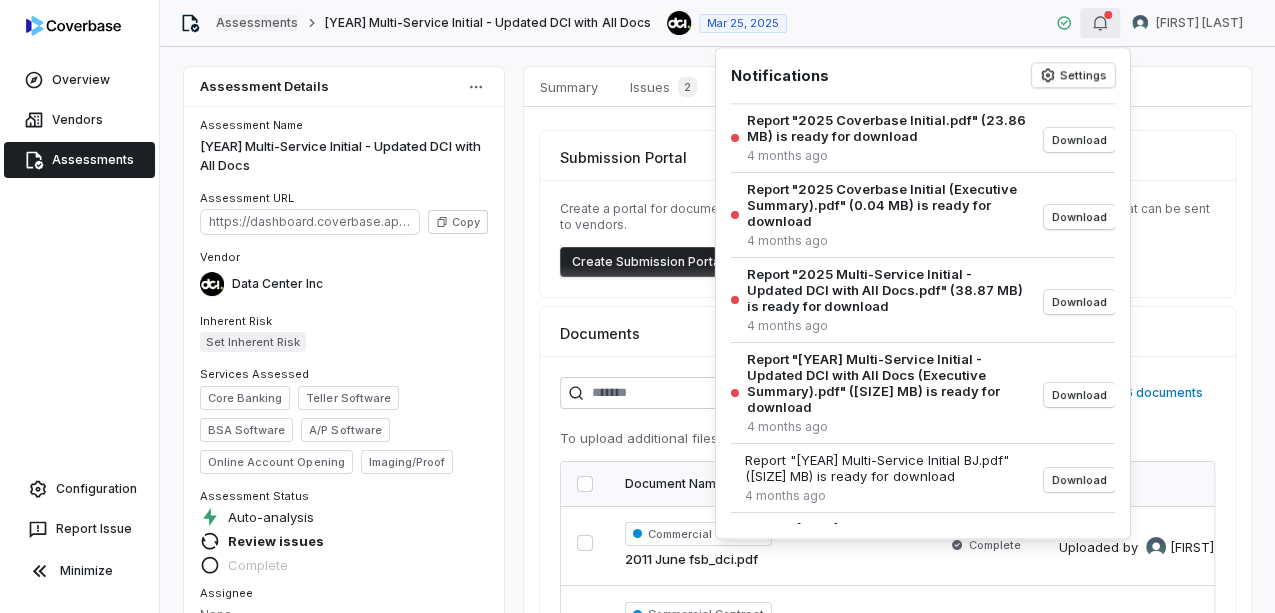 click on "Assessments" at bounding box center (257, 23) 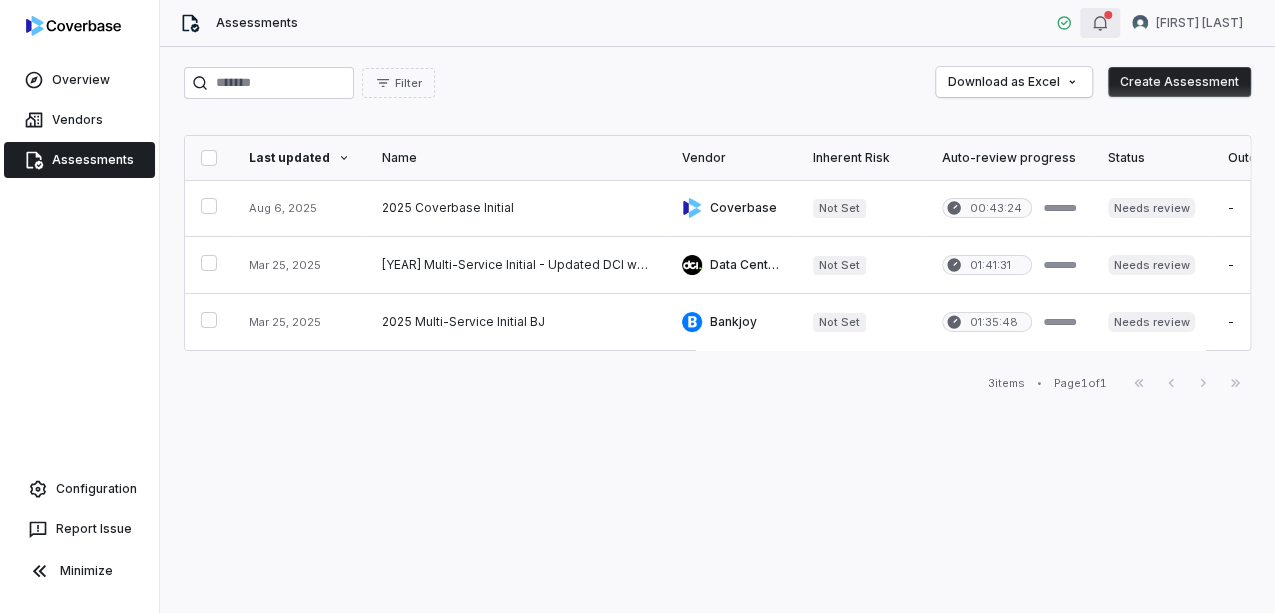 click at bounding box center (1100, 23) 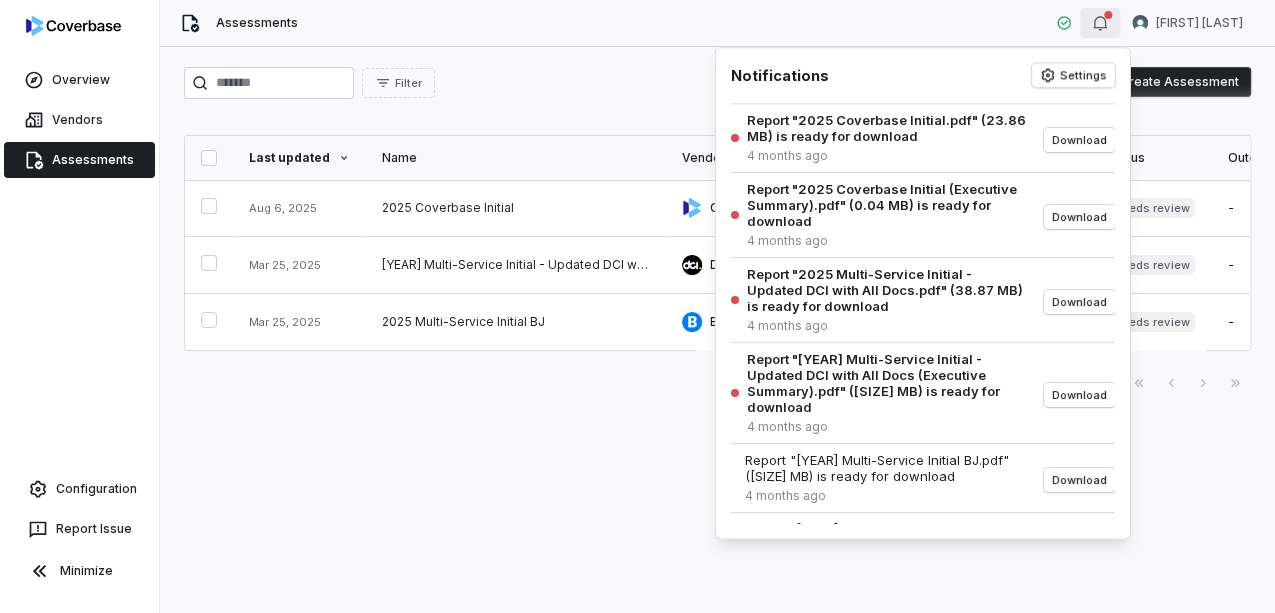click 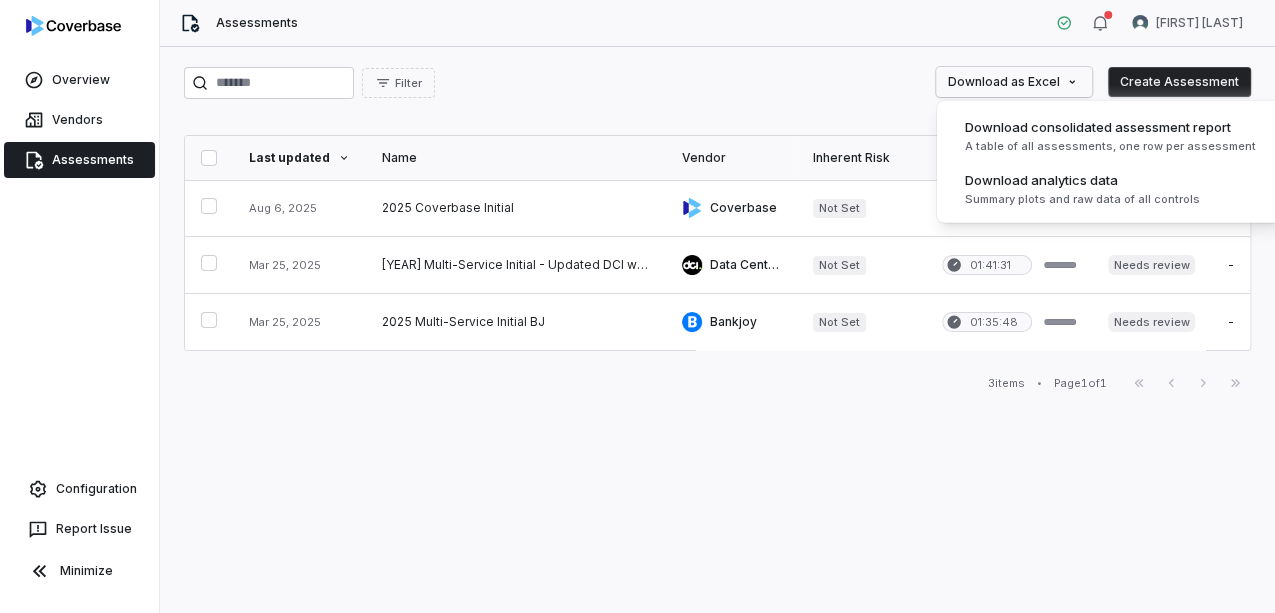 click on "Overview Vendors Assessments Configuration Report Issue Minimize Assessments [PERSON] Filter Download as Excel Create Assessment Last updated Name Vendor Inherent Risk Auto-review progress Status Outcome Assignee # Docs # Issues # Tasks Submitted by Date initiated Aug 6, 2025 2025 Coverbase Initial Coverbase Not Set 00:43:24 Needs review - Unassigned 36 12 0 Ascent Bank Admin Mar 21, 2025 Mar 25, 2025 2025 Multi-Service Initial - Updated DCI with All Docs Data Center Inc Not Set 01:41:31 Needs review - Unassigned 36 2 0 [PERSON] Mar 25, 2025 Mar 25, 2025 2025 Multi-Service Initial BJ Bankjoy Not Set 01:35:48 Needs review - Unassigned 10 5 0 [PERSON] Mar 25, 2025 3 items • Page 1 of 1 First Page Previous Next Last Page
Download consolidated assessment report A table of all assessments, one row per assessment Download analytics data Summary plots and raw data of all controls" at bounding box center (637, 306) 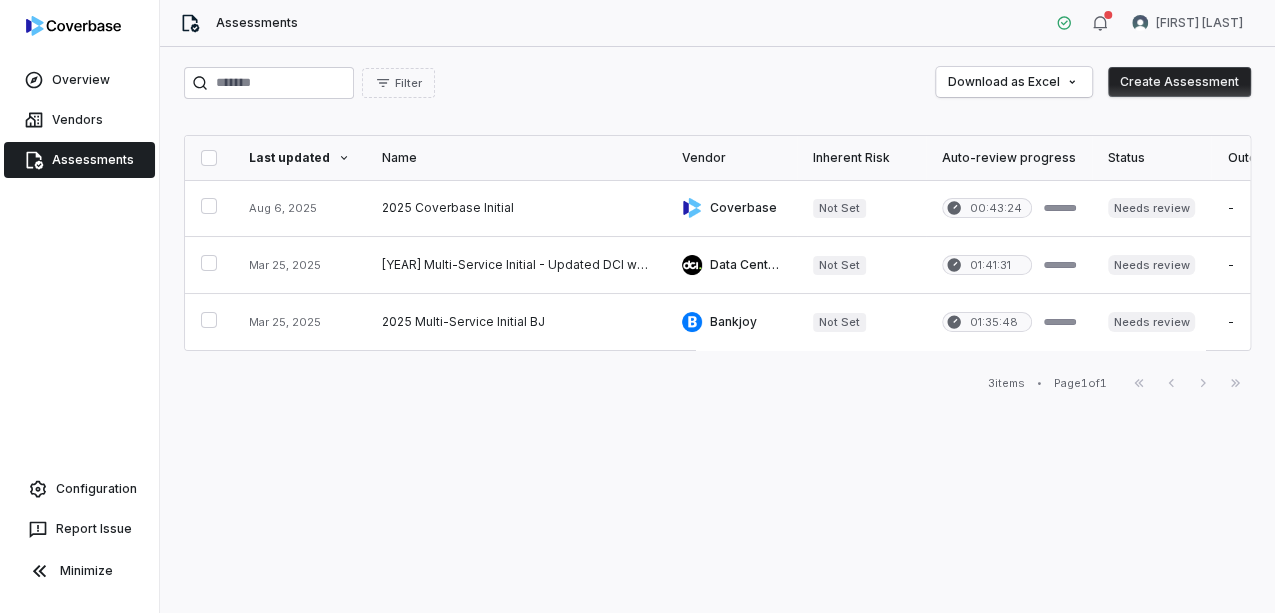 click on "Assessments" at bounding box center [257, 23] 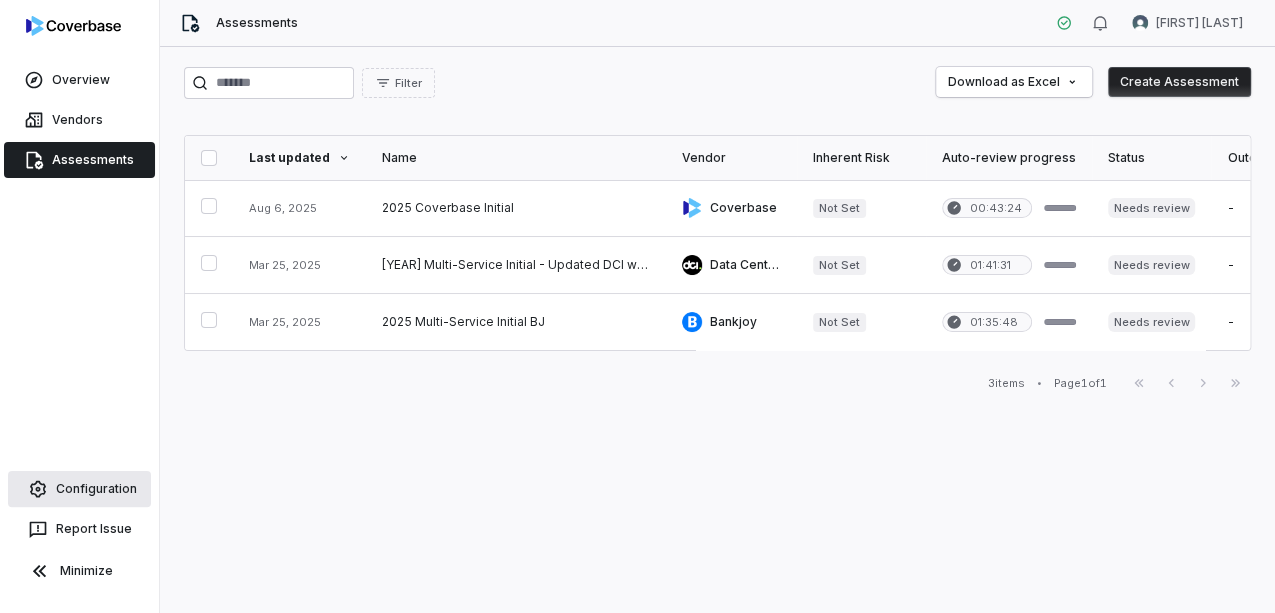 click on "Configuration" at bounding box center (79, 489) 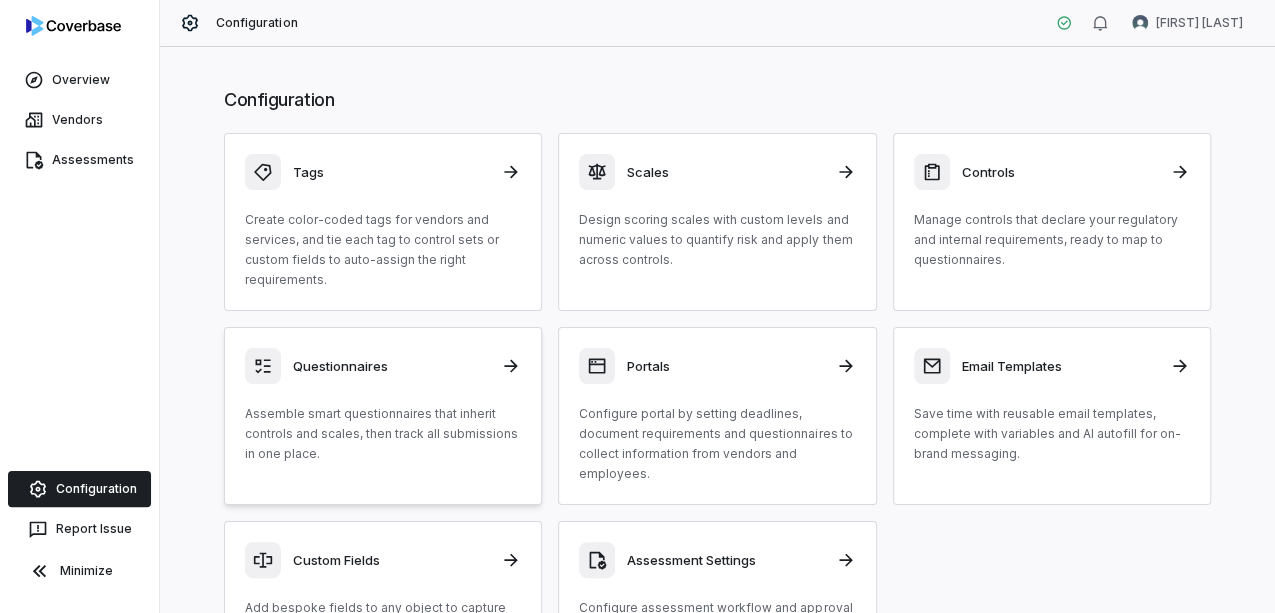 scroll, scrollTop: 63, scrollLeft: 0, axis: vertical 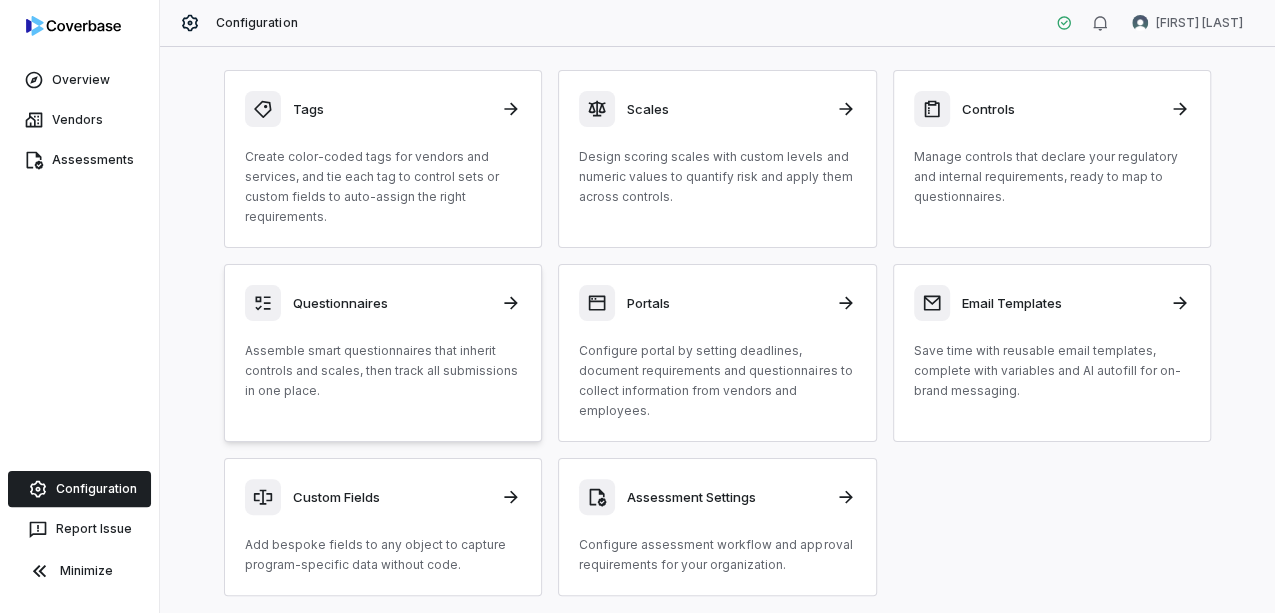 click on "Questionnaires Assemble smart questionnaires that inherit controls and scales, then track all submissions in one place." at bounding box center (383, 353) 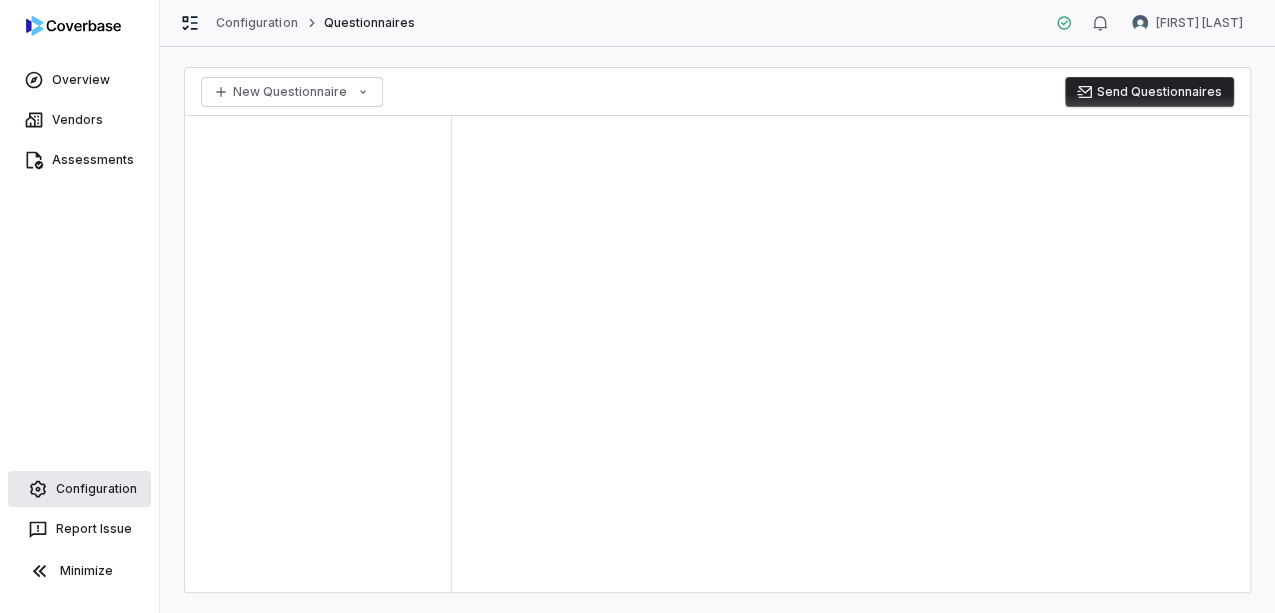 click on "Configuration" at bounding box center (79, 489) 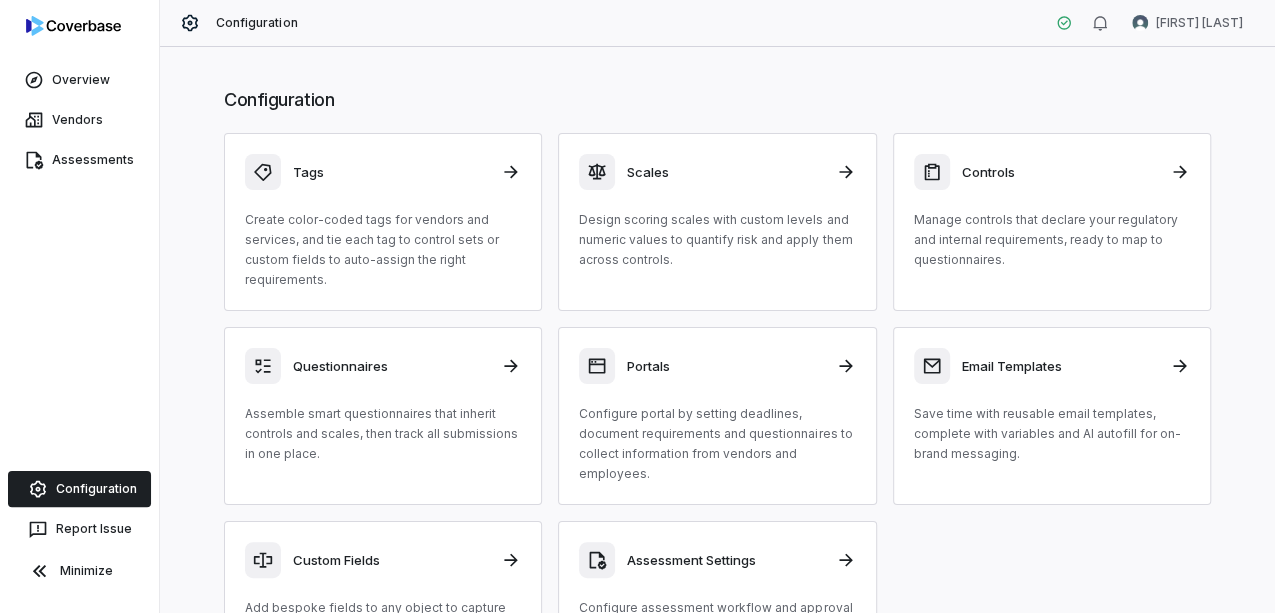 scroll, scrollTop: 63, scrollLeft: 0, axis: vertical 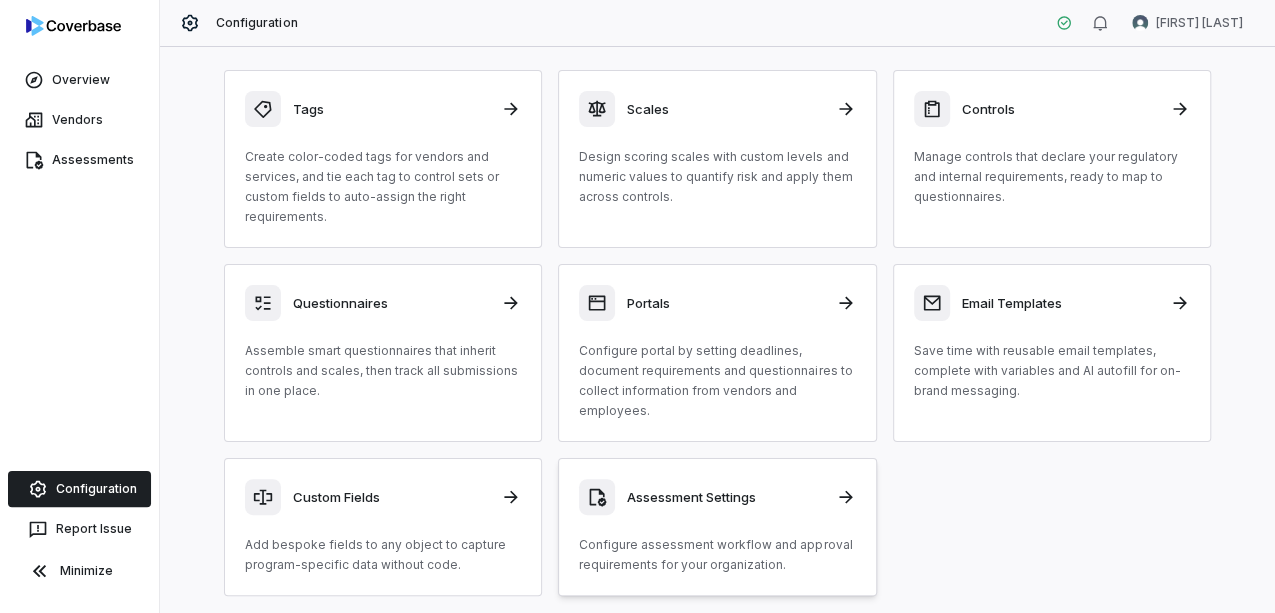 click on "Assessment Settings Configure assessment workflow and approval requirements for your organization." at bounding box center (717, 527) 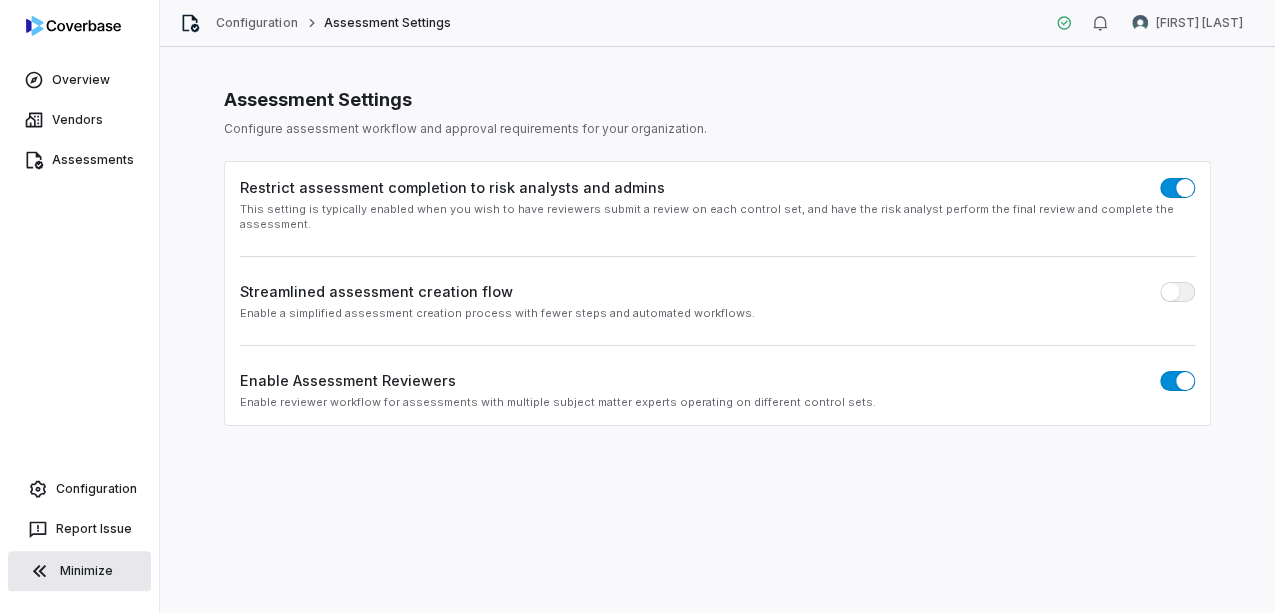 click on "Minimize" at bounding box center (79, 571) 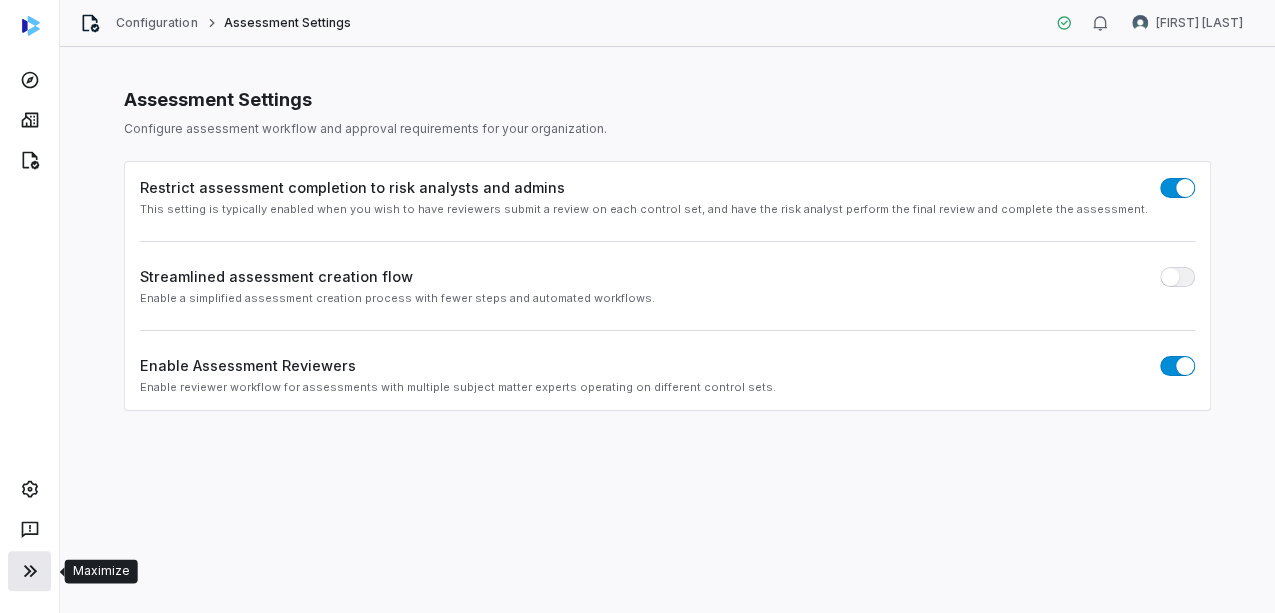 click 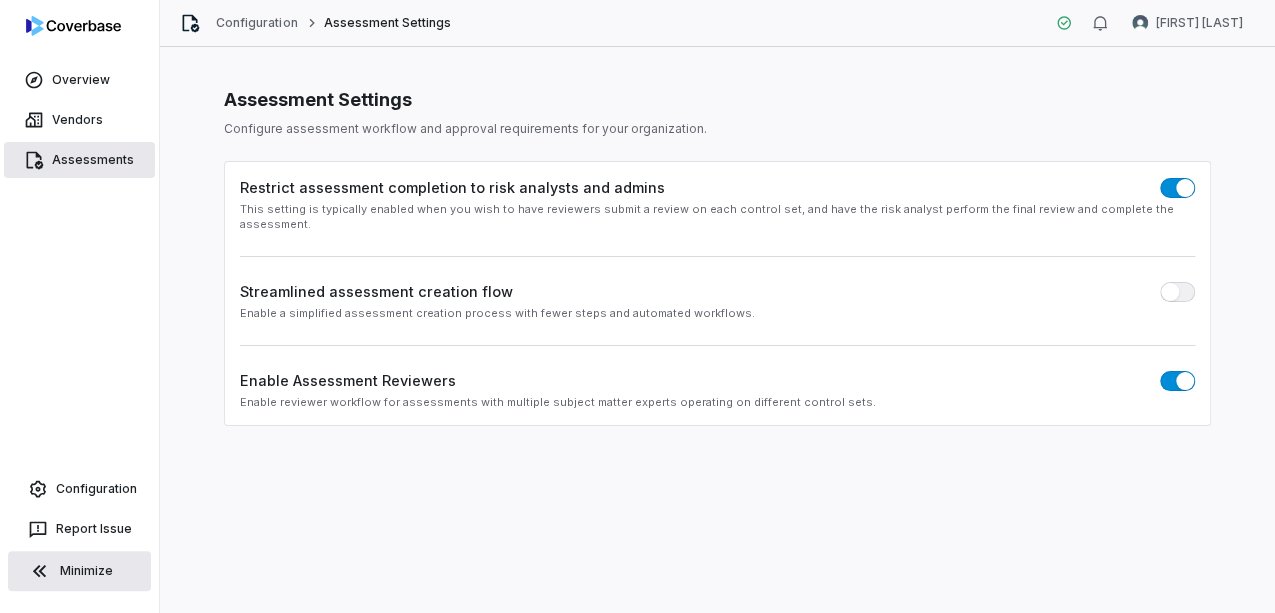 click on "Assessments" at bounding box center (79, 160) 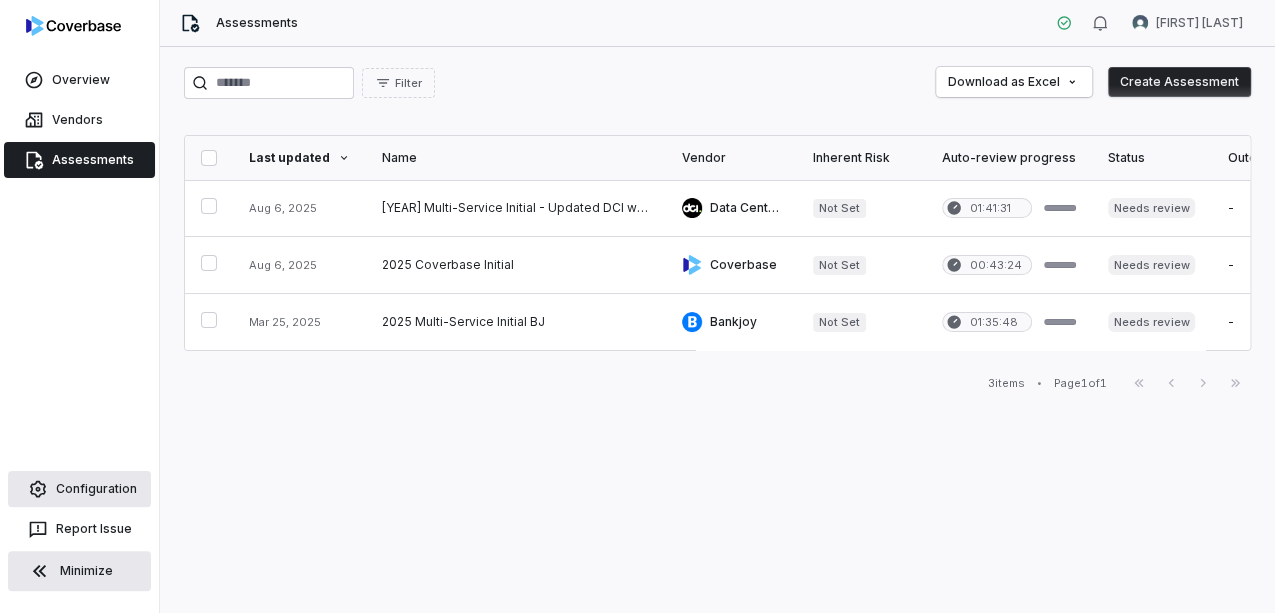 click on "Configuration" at bounding box center [79, 489] 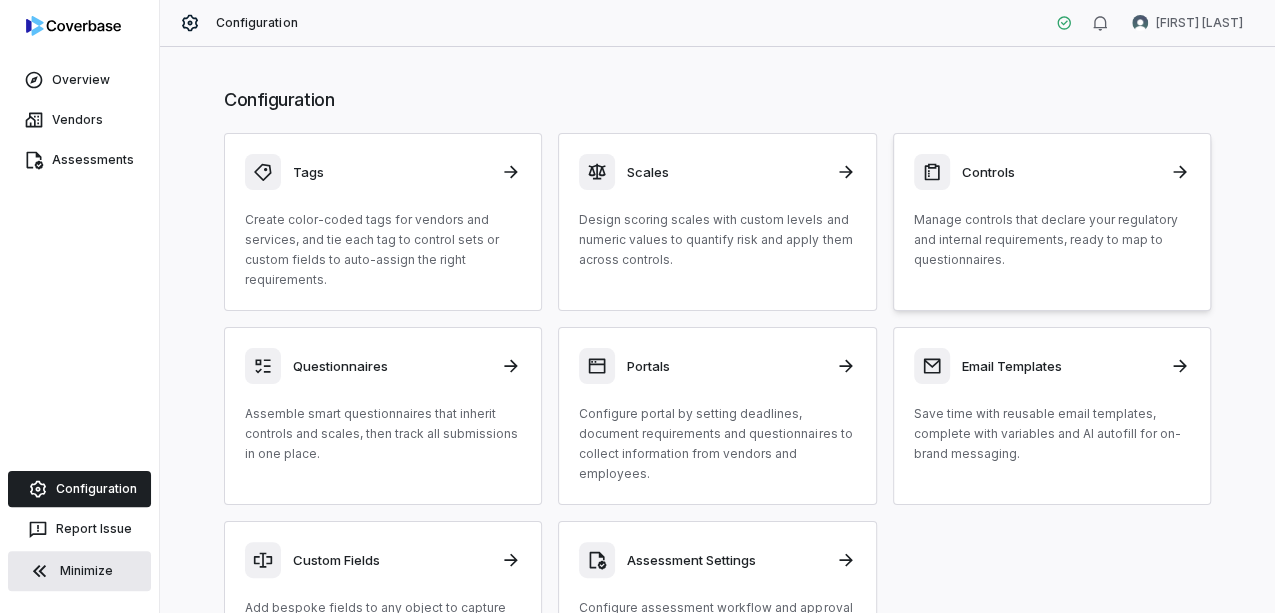 click on "Controls" at bounding box center [1060, 172] 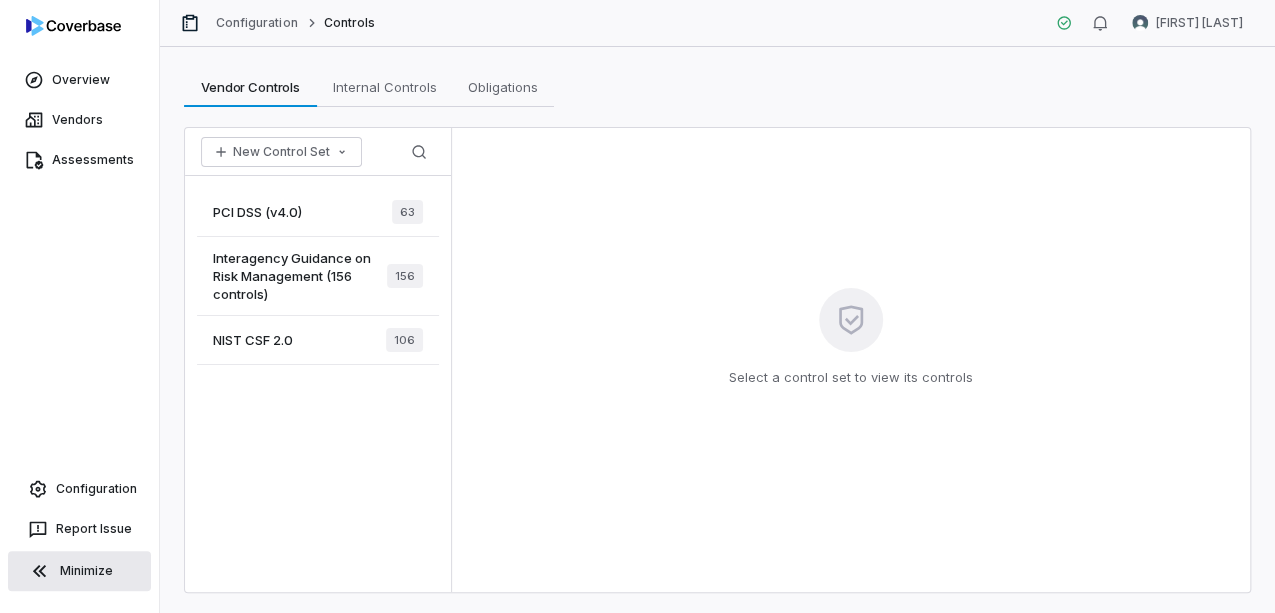 click on "Interagency Guidance on Risk Management (156 controls)" at bounding box center (300, 276) 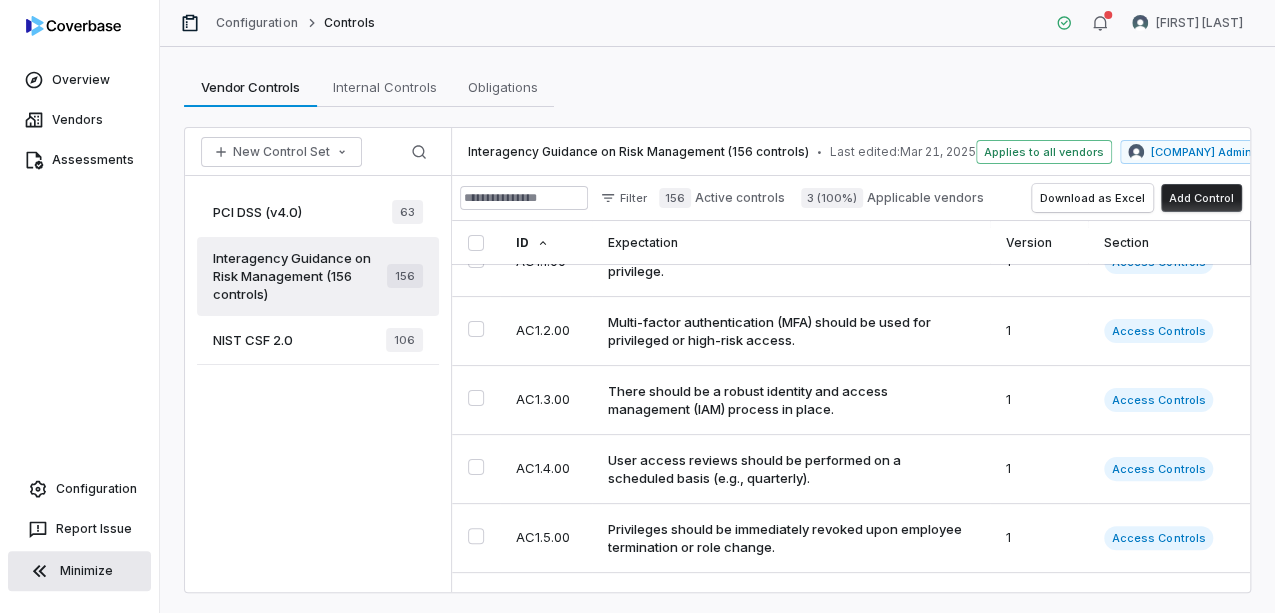 scroll, scrollTop: 0, scrollLeft: 0, axis: both 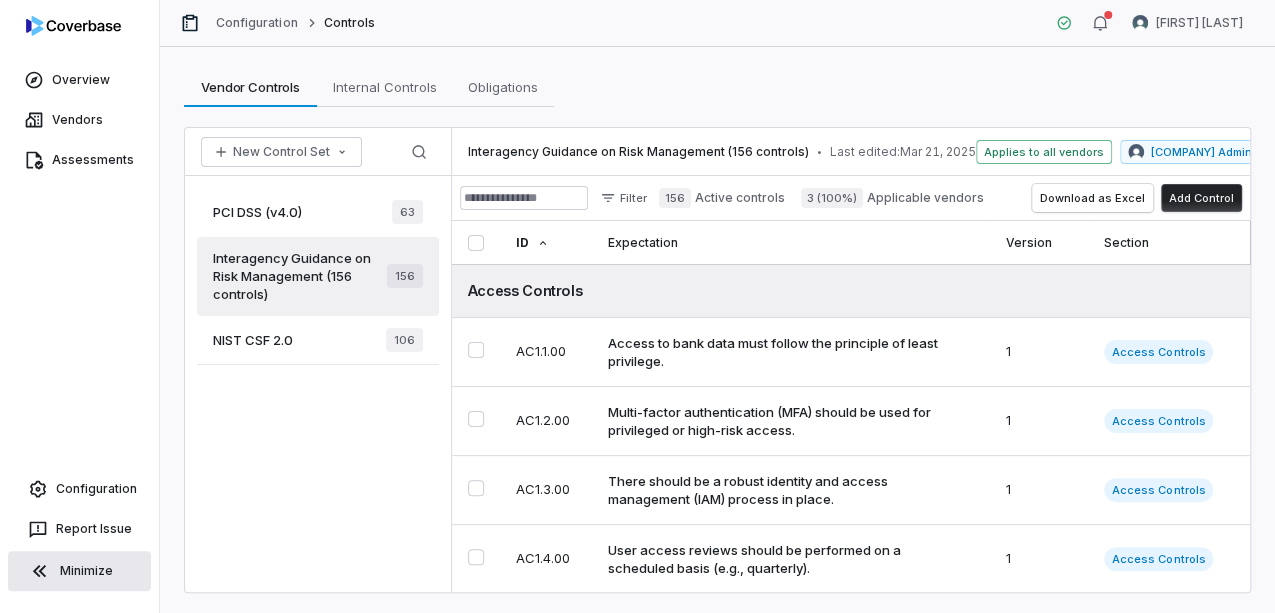 click on "NIST CSF 2.0 106" at bounding box center (318, 340) 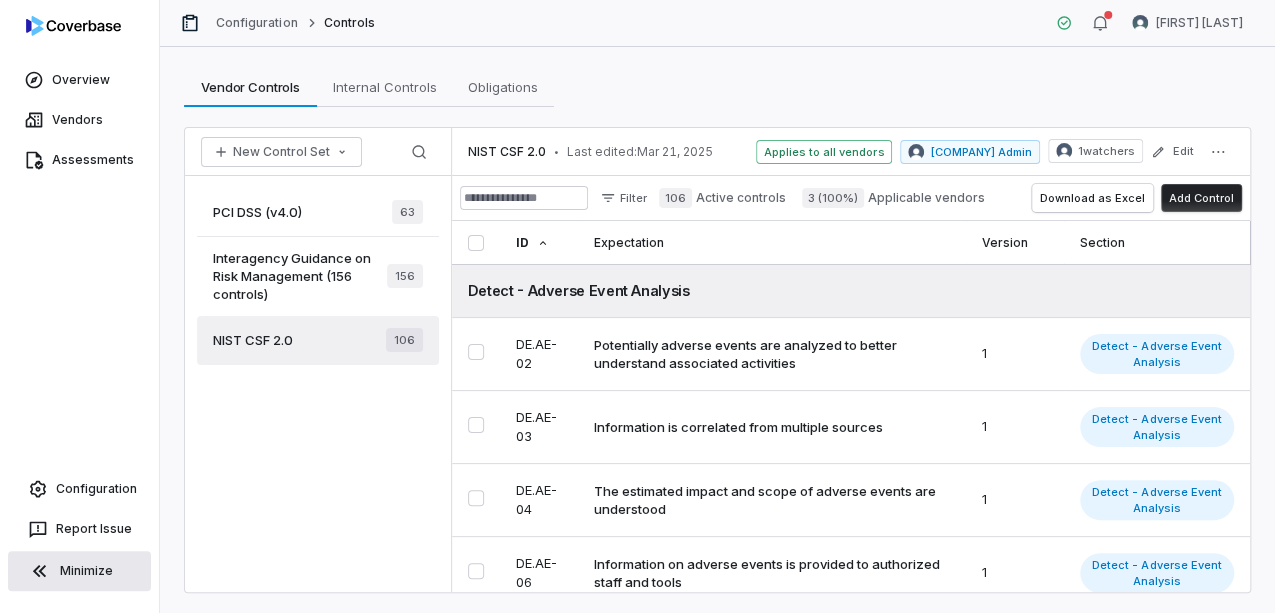 click on "PCI DSS (v4.0) 63" at bounding box center [318, 212] 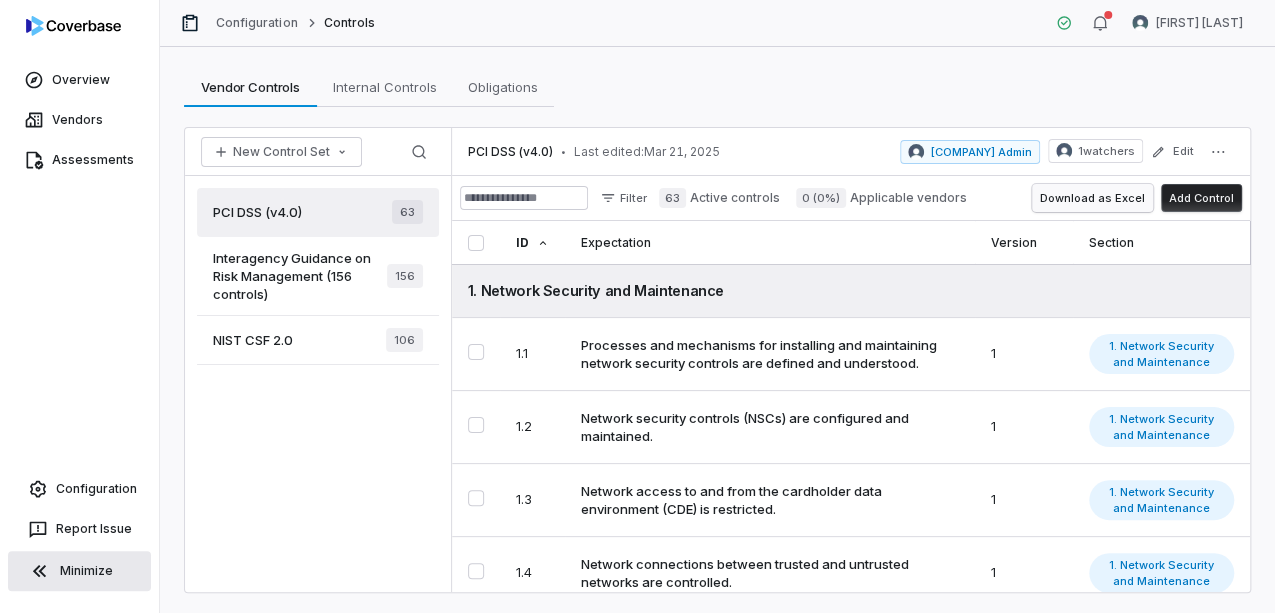 click on "Download as Excel" at bounding box center [1092, 198] 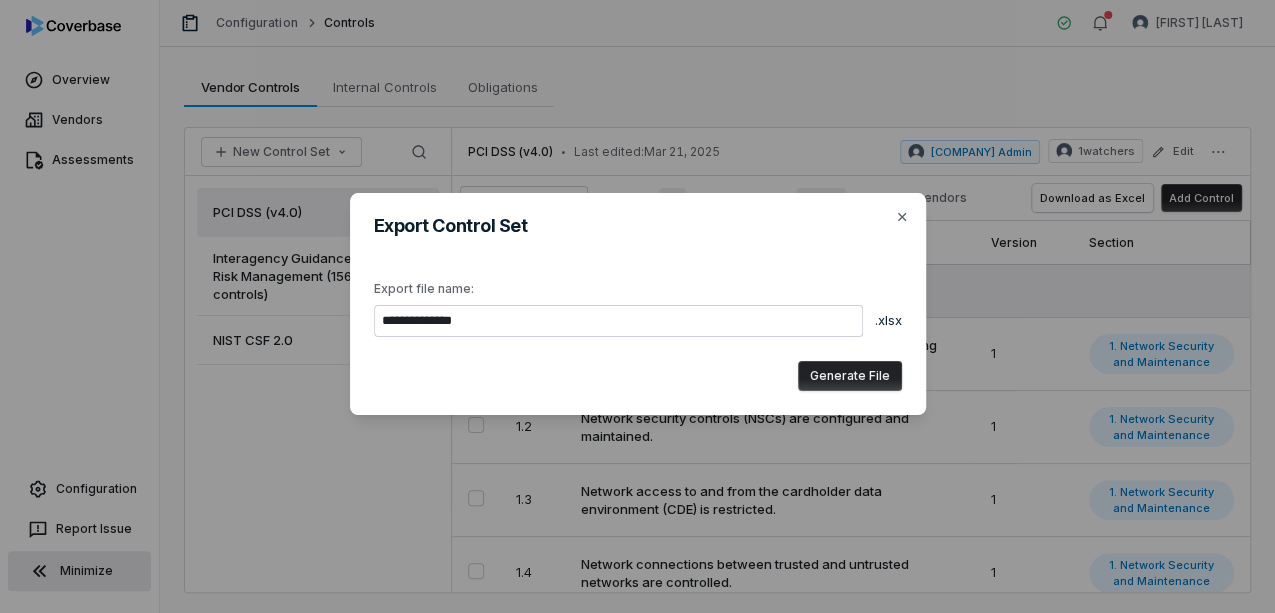 click on "Generate File" at bounding box center (850, 376) 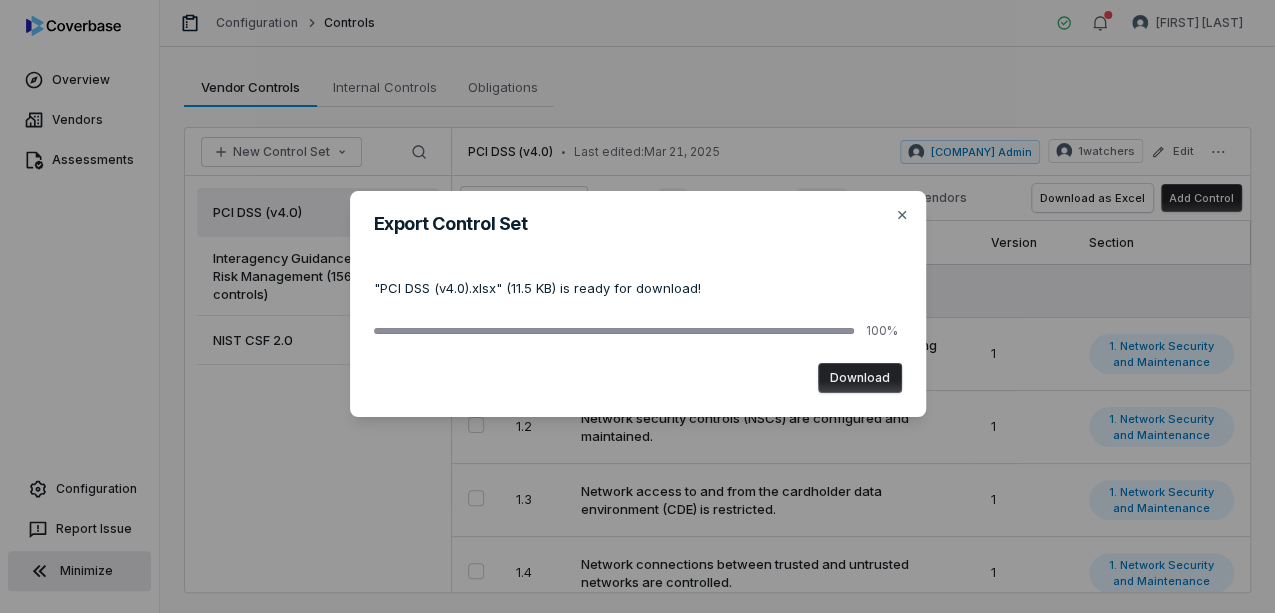 click on "Download" at bounding box center (860, 378) 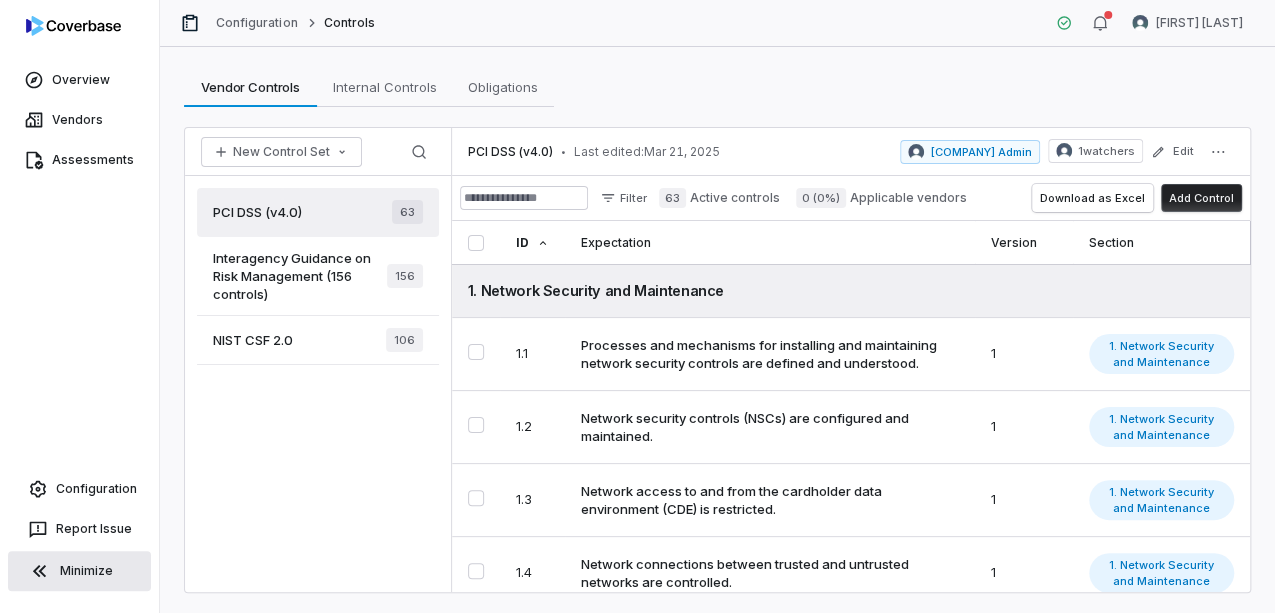 click on "Interagency Guidance on Risk Management (156 controls)" at bounding box center [300, 276] 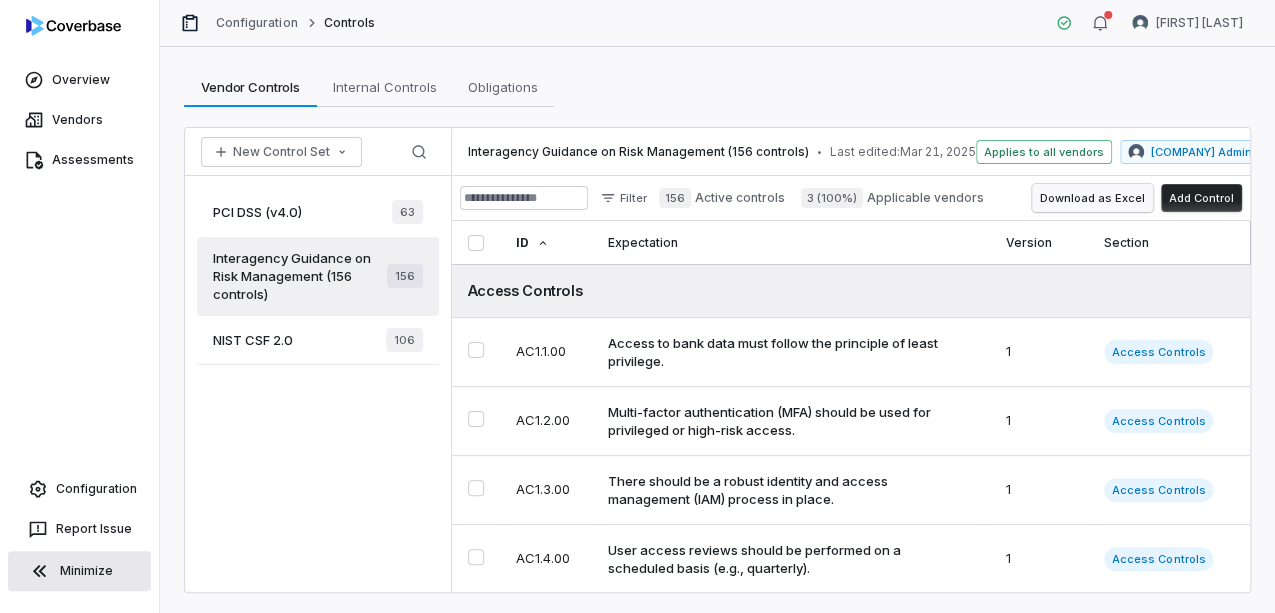 click on "Download as Excel" at bounding box center [1092, 198] 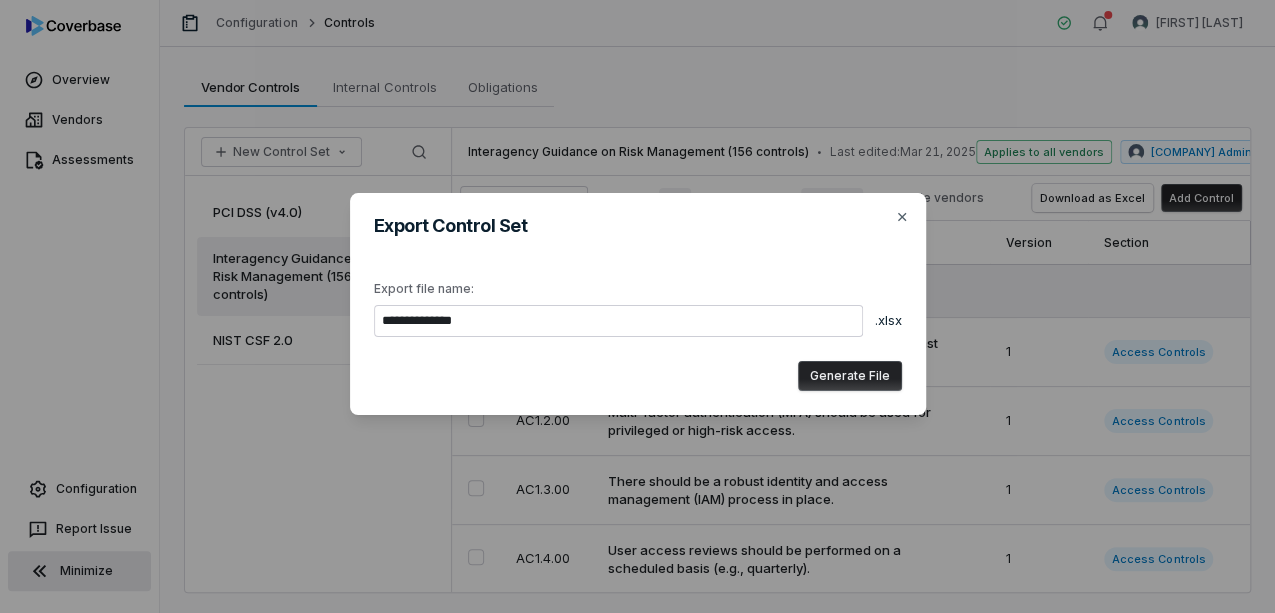 click on "Generate File" at bounding box center (850, 376) 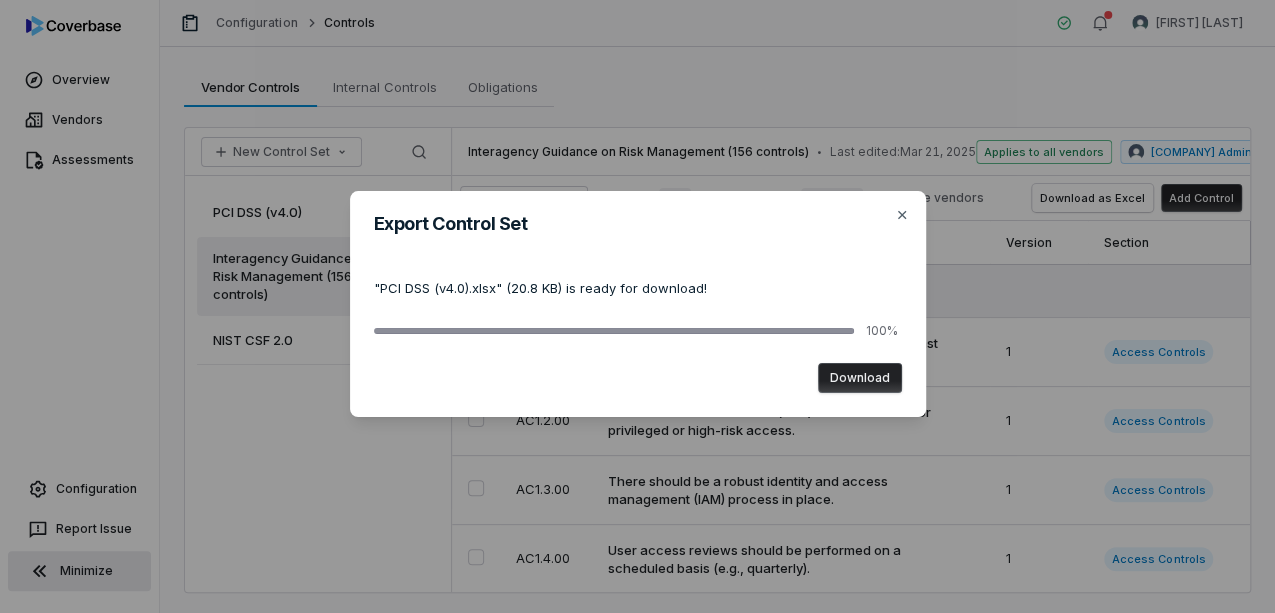 click on "Download" at bounding box center [860, 378] 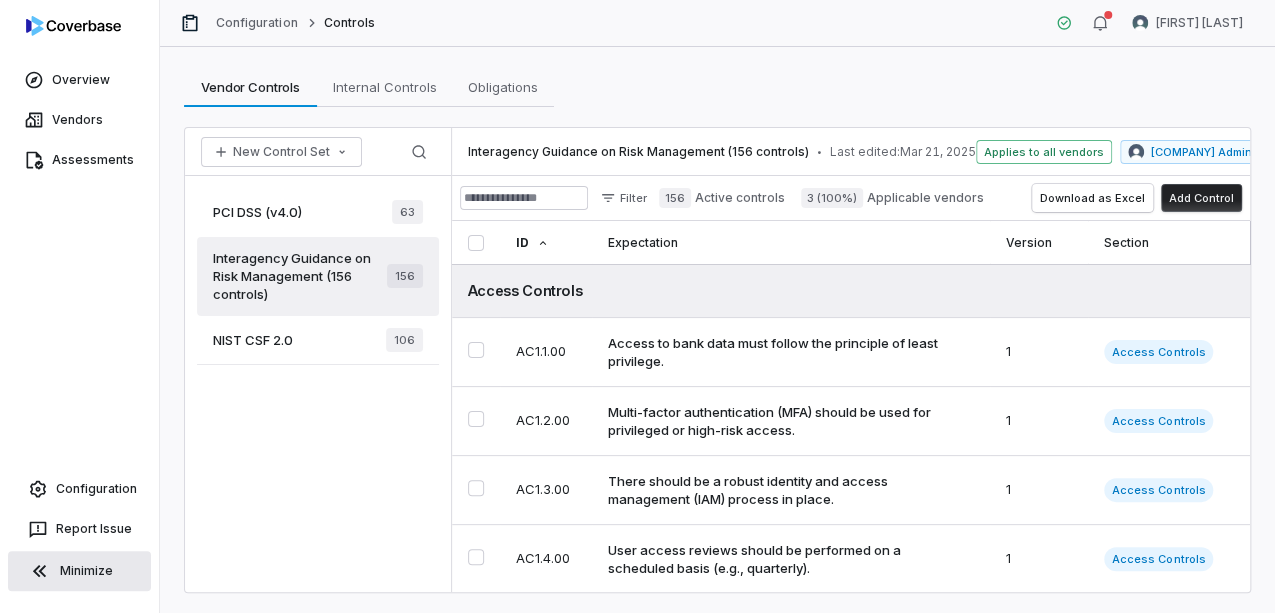 click on "NIST CSF 2.0 106" at bounding box center (318, 340) 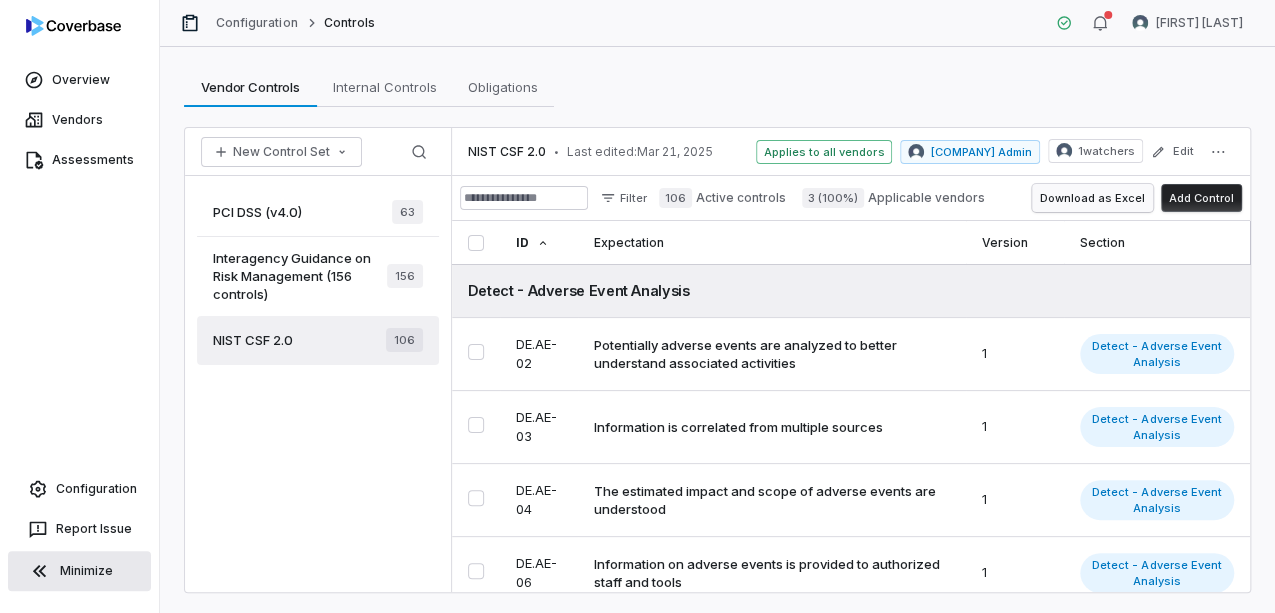 click on "Download as Excel" at bounding box center (1092, 198) 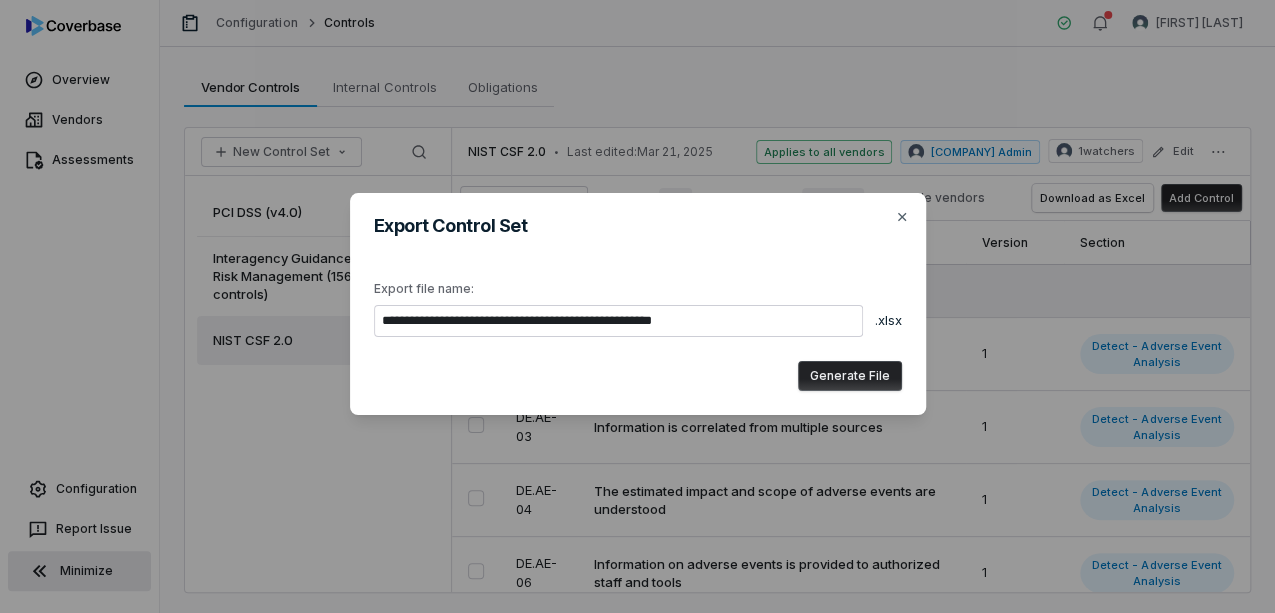 click on "Generate File" at bounding box center (850, 376) 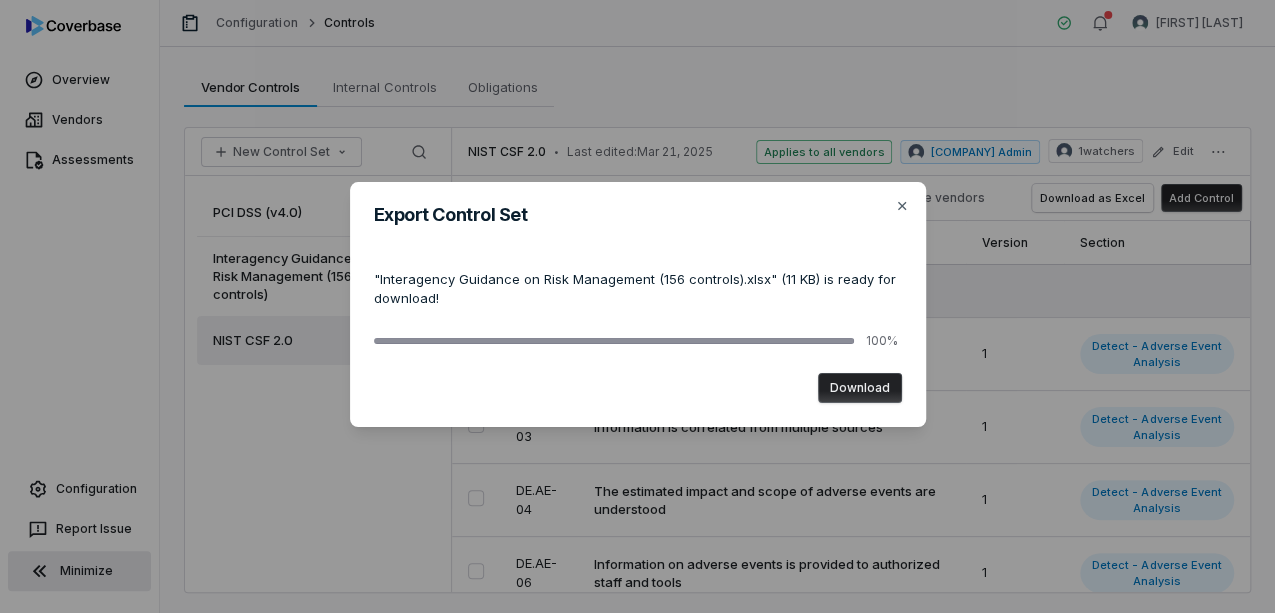 click on "Download" at bounding box center (860, 388) 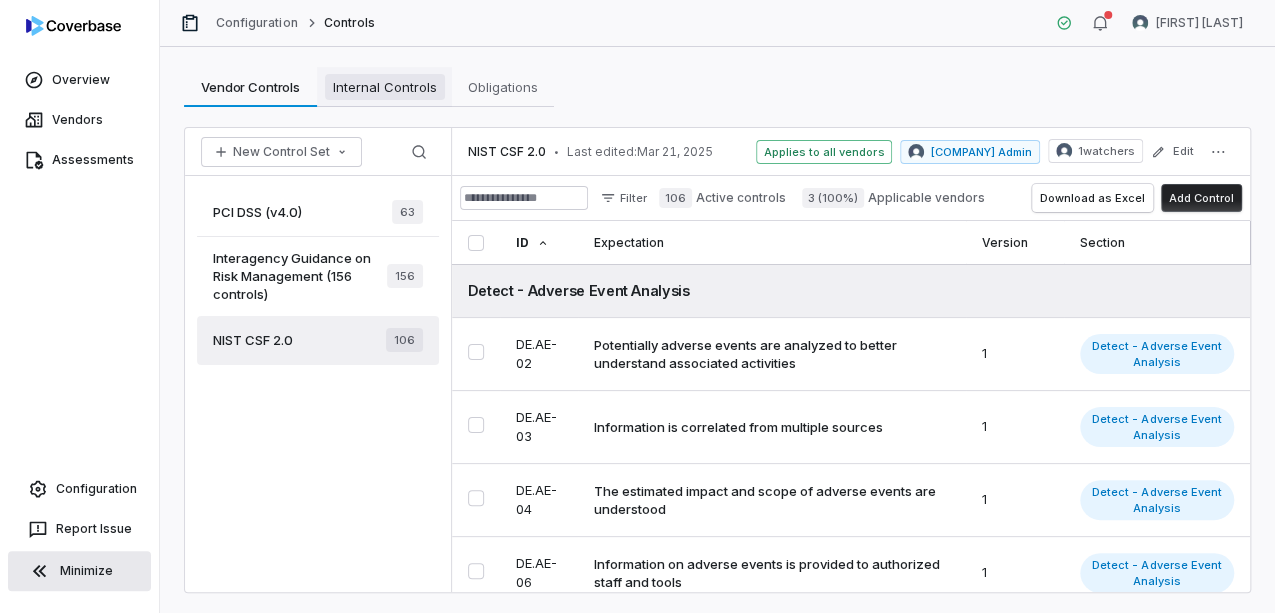 click on "Internal Controls" at bounding box center (385, 87) 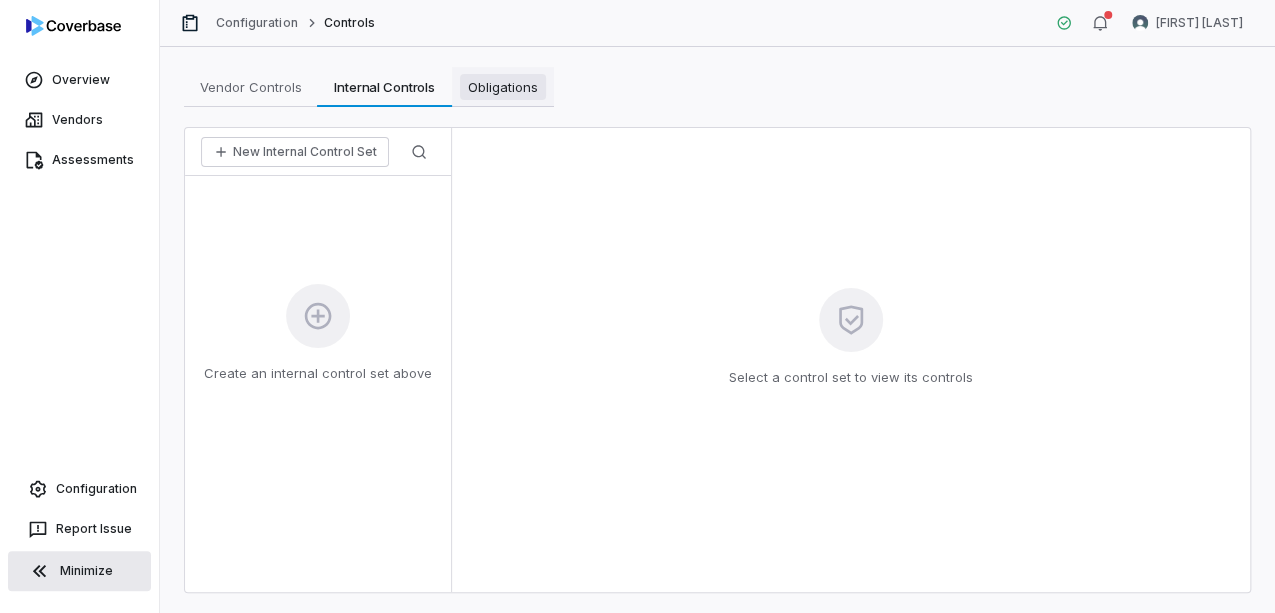 click on "Obligations" at bounding box center (503, 87) 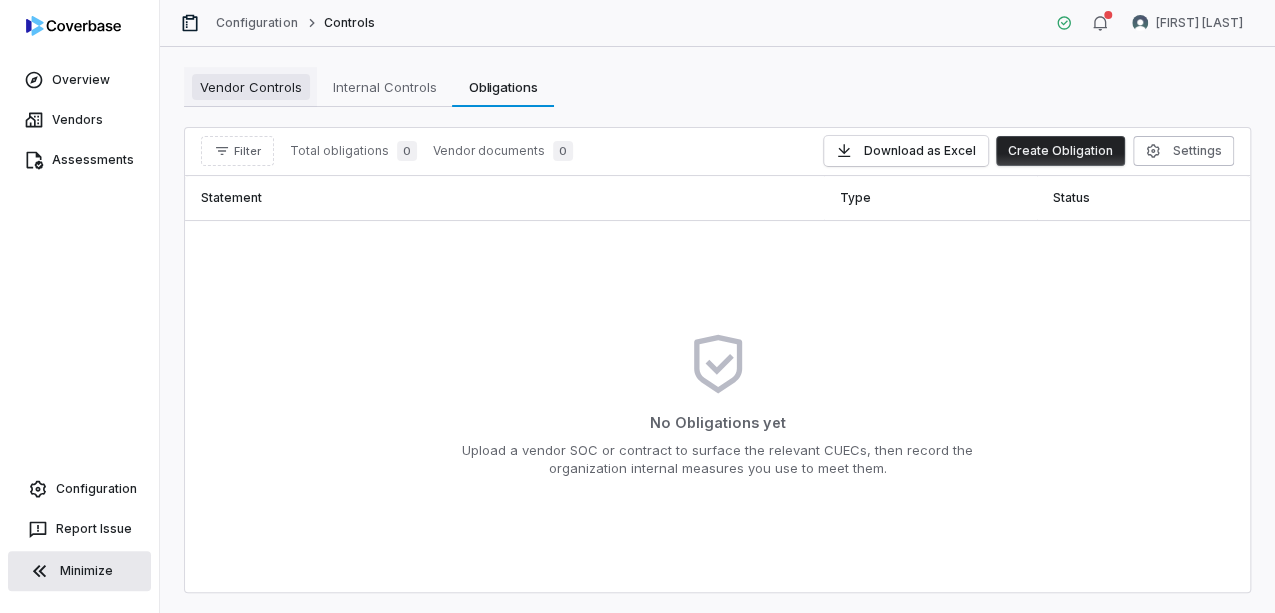 click on "Vendor Controls" at bounding box center (251, 87) 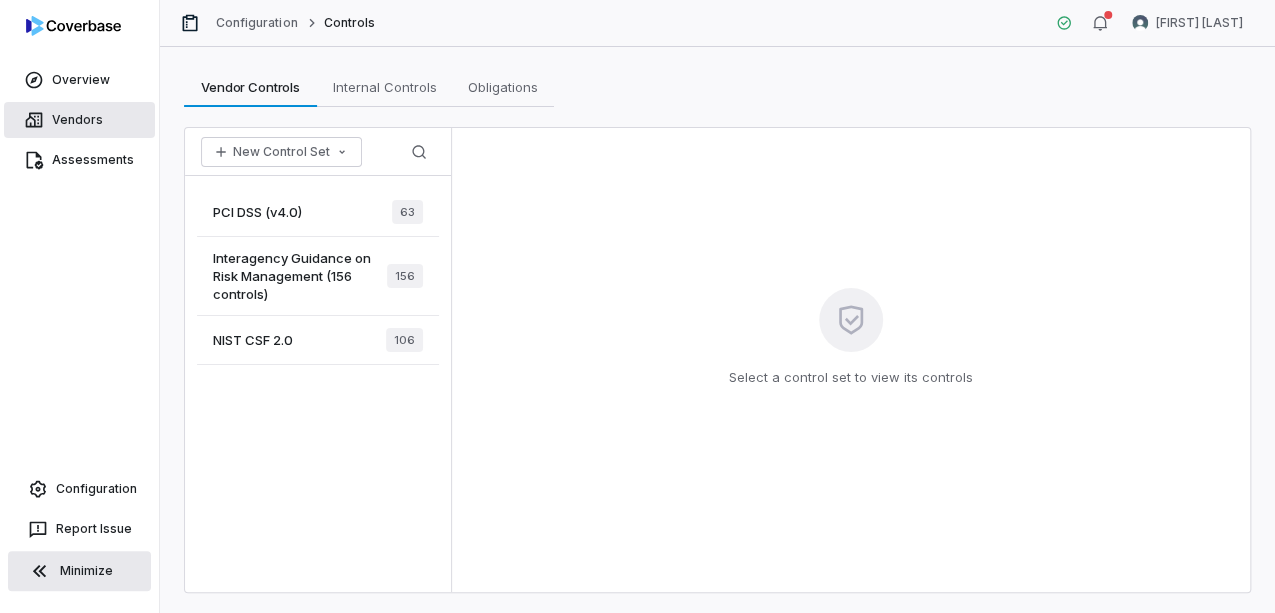 click on "Vendors" at bounding box center [79, 120] 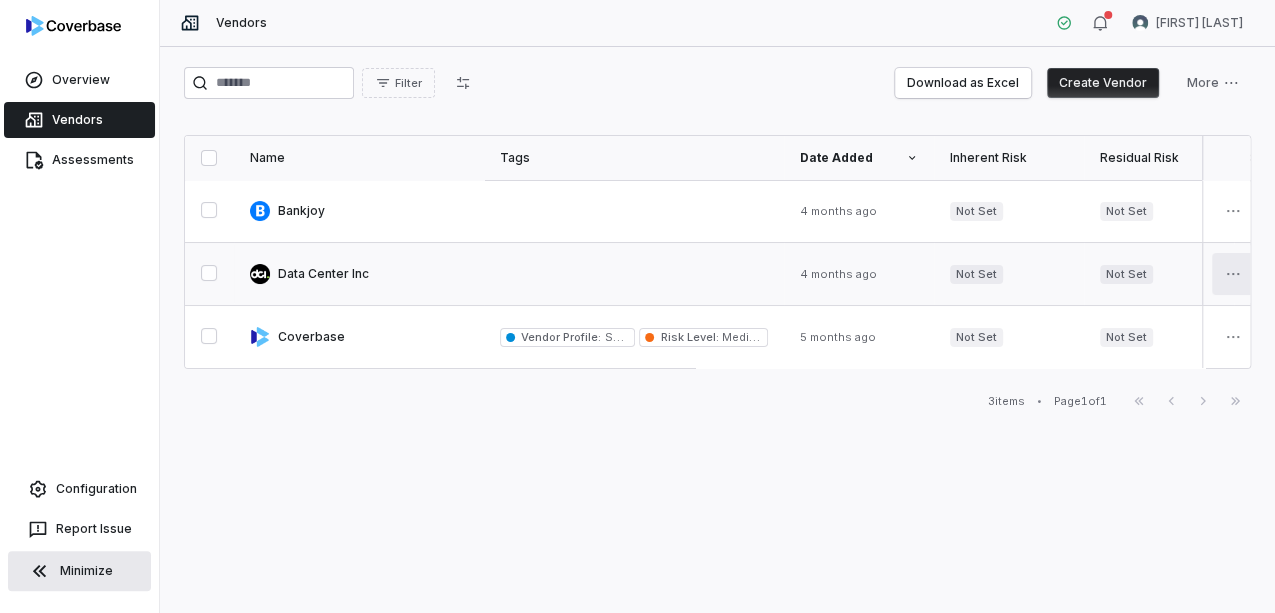 click on "Overview Vendors Assessments Configuration Report Issue Minimize Vendors Kate [LAST] Filter Download as Excel Create Vendor More Name Tags Date Added Inherent Risk Residual Risk Status Last Assessed Assessment Outcome Next Assessment Services Risk Analysts Relationship Owners Watchers Bankjoy 4 months ago Not Set Not Set Onboarding Mar 25, 2025 - Mar 25, 2027 Online Account Opening + 1  services None None None   Data Center Inc 4 months ago Not Set Not Set Onboarding Mar 25, 2025 - Mar 25, 2027 A/P Software + 5  services None None None   Coverbase Vendor Profile :   SaaS Risk Level :   Medium 5 months ago Not Set Not Set Onboarding Mar 21, 2025 - Mar 21, 2027 Vendor Risk Copilot Ascent Bank Admin Ascent Bank Admin Ascent Bank Admin   3  items • Page  1  of  1 First Page Previous Next Last Page" at bounding box center [637, 306] 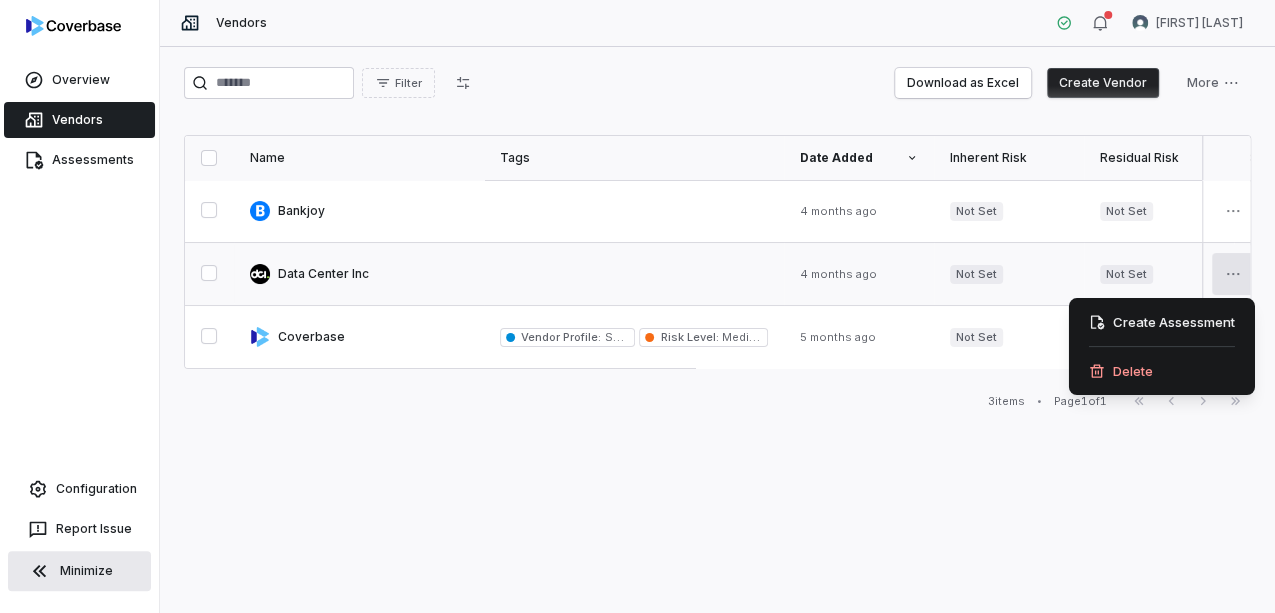 click on "Overview Vendors Assessments Configuration Report Issue Minimize Vendors [FIRST] [LAST] Filter Download as Excel Create Vendor More Name Tags Date Added Inherent Risk Residual Risk Status Last Assessed Assessment Outcome Next Assessment Services Risk Analysts Relationship Owners Watchers Bankjoy 4 months ago Not Set Not Set Onboarding Mar 25, 2025 - Mar 25, 2027 Online Account Opening + 1  services None None None   Data Center Inc 4 months ago Not Set Not Set Onboarding Mar 25, 2025 - Mar 25, 2027 A/P Software + 5  services None None None   Coverbase Vendor Profile :   SaaS Risk Level :   Medium 5 months ago Not Set Not Set Onboarding Mar 21, 2025 - Mar 21, 2027 Vendor Risk Copilot Ascent Bank Admin Ascent Bank Admin Ascent Bank Admin   3  items • Page  1  of  1 First Page Previous Next Last Page
Create Assessment Delete" at bounding box center (637, 306) 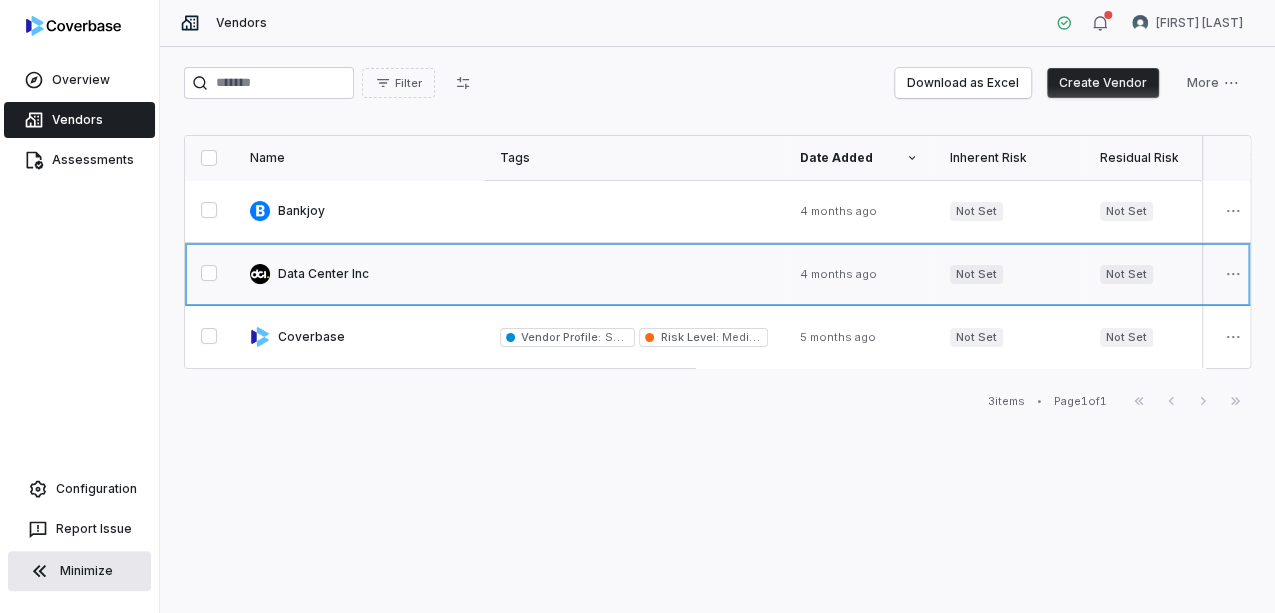 click at bounding box center (359, 274) 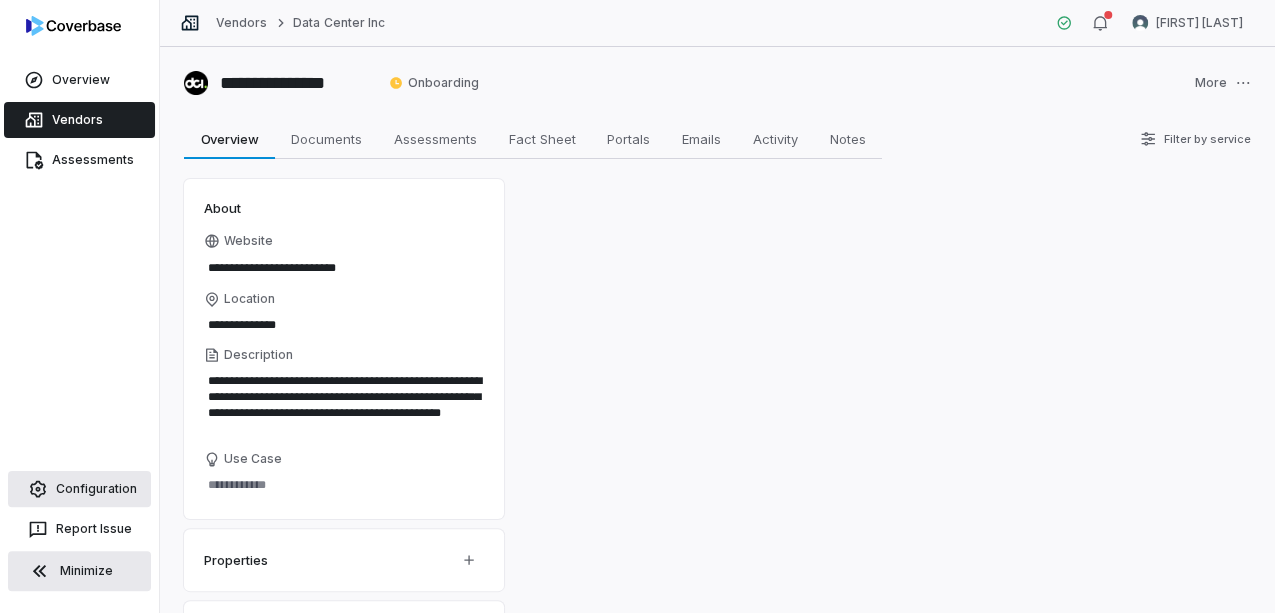 click on "Configuration" at bounding box center (79, 489) 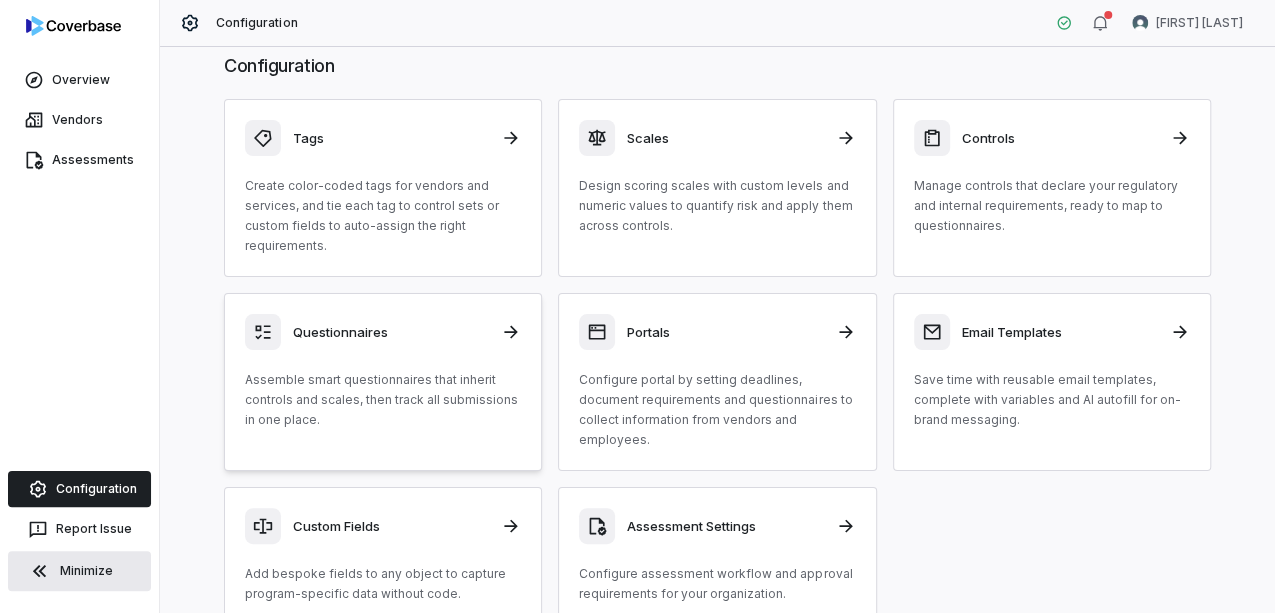 scroll, scrollTop: 63, scrollLeft: 0, axis: vertical 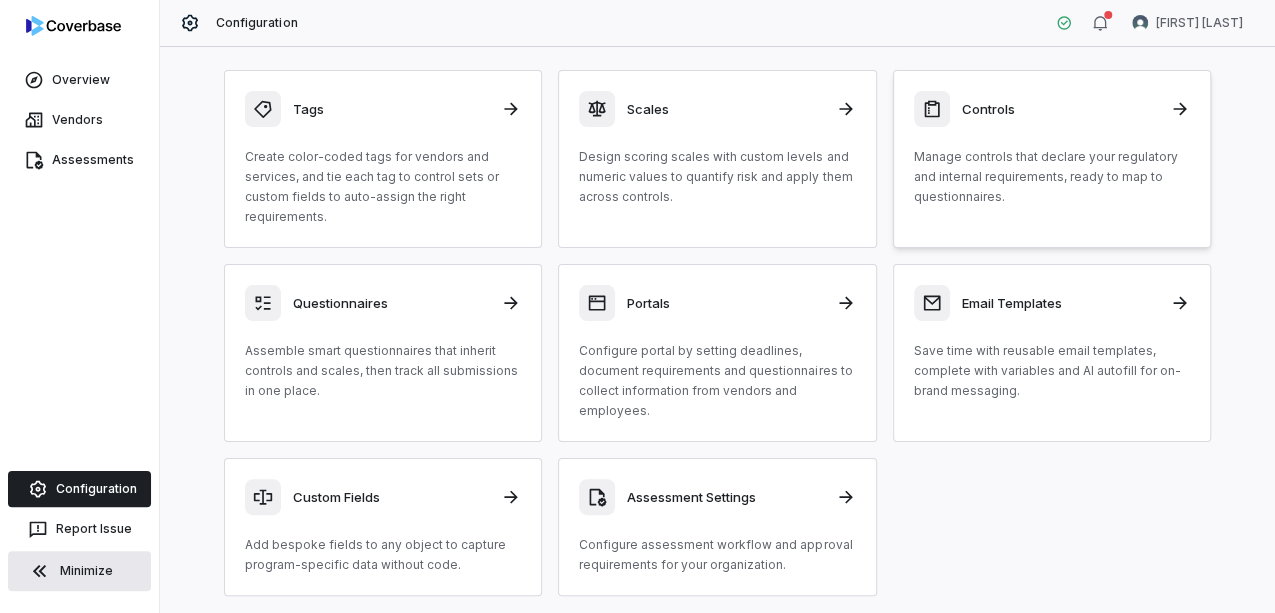 click on "Manage controls that declare your regulatory and internal requirements, ready to map to questionnaires." at bounding box center [1052, 177] 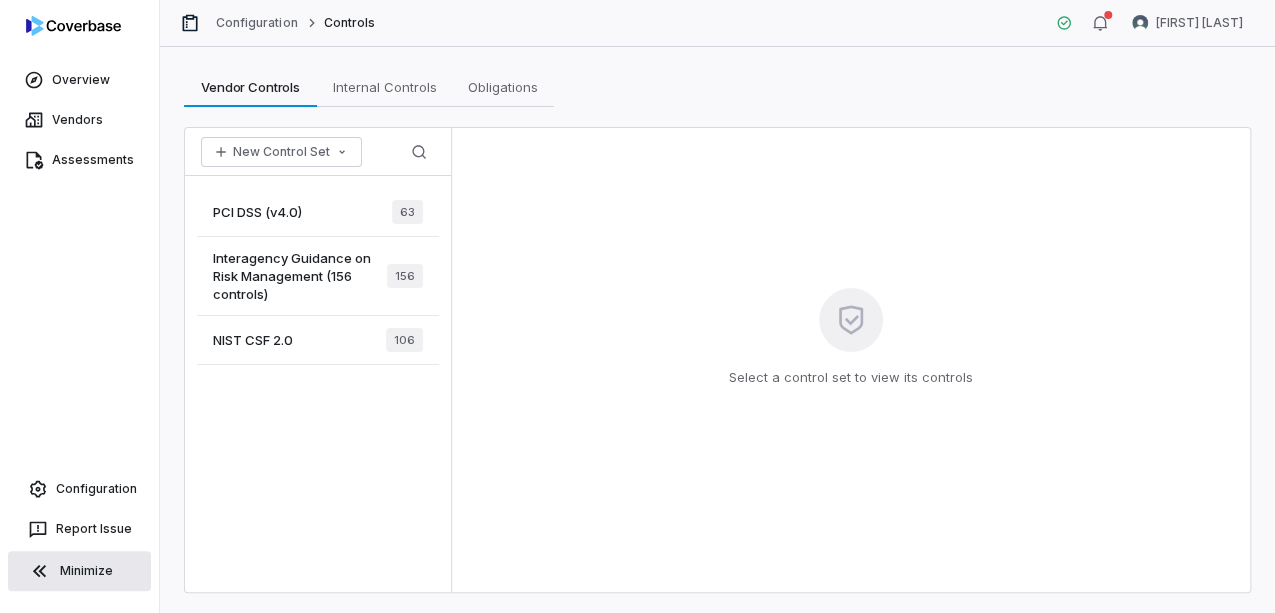 click on "NIST CSF 2.0" at bounding box center [253, 340] 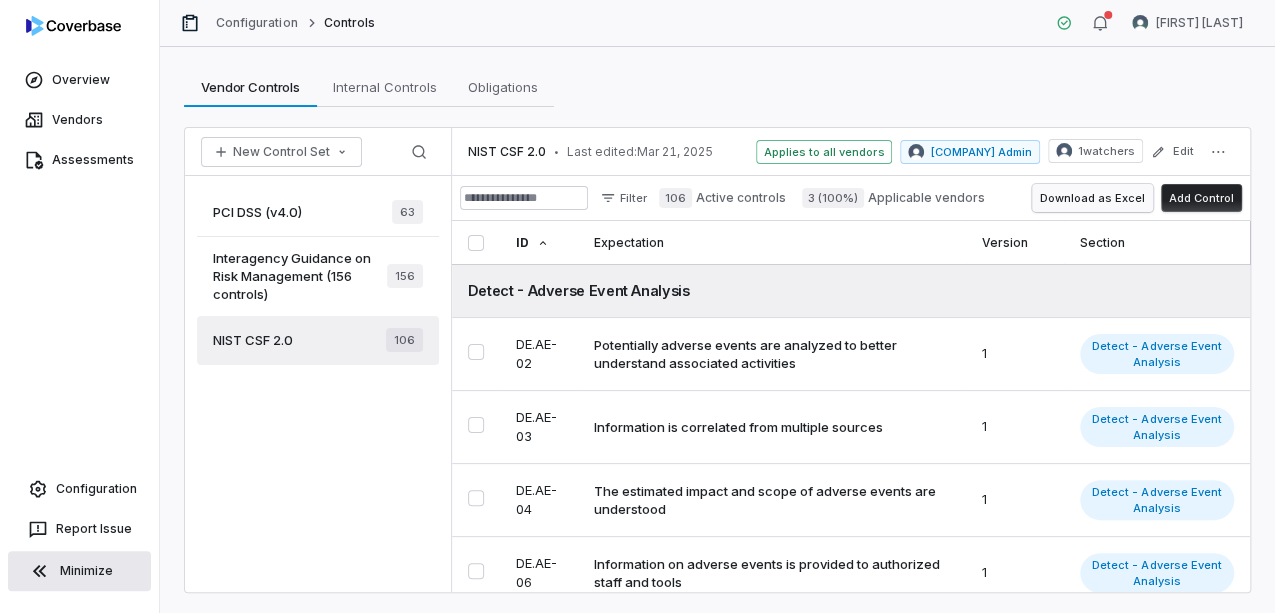 click on "Download as Excel" at bounding box center (1092, 198) 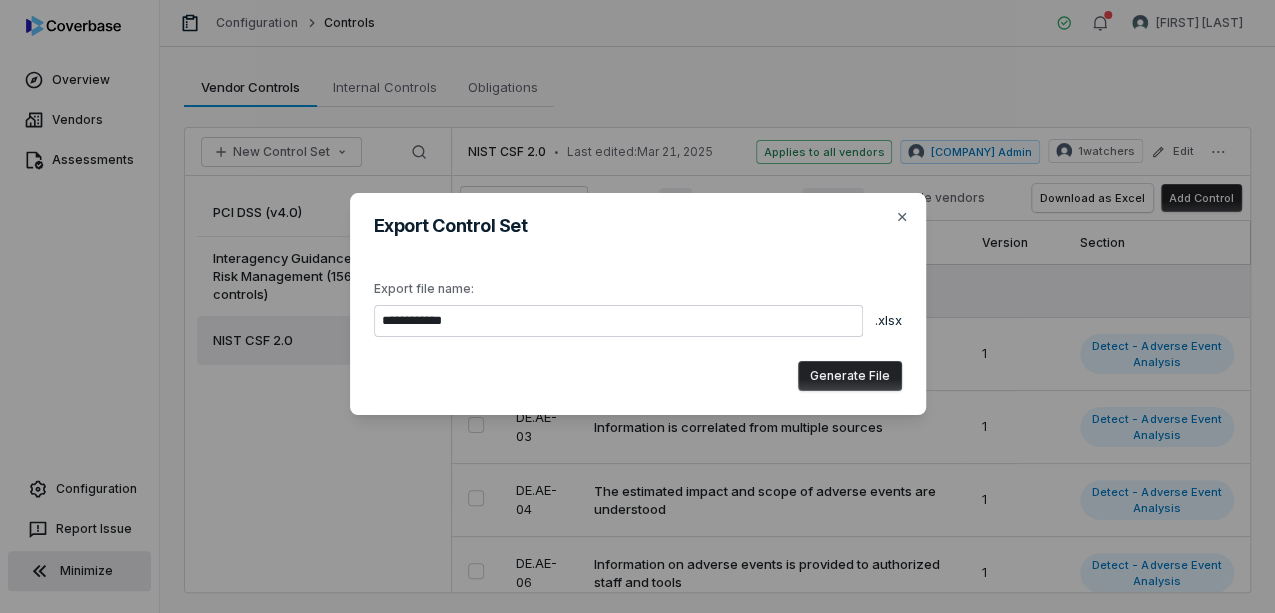 click on "Generate File" at bounding box center (850, 376) 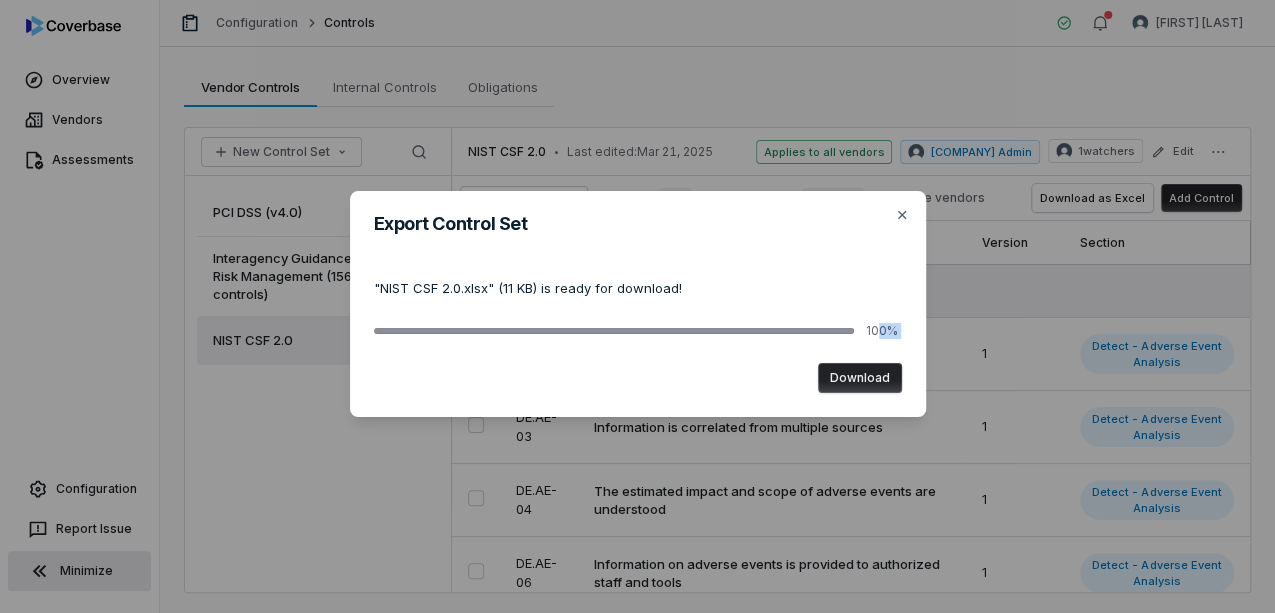 click on "Export Control Set " NIST CSF 2.0 .xlsx " ( 11 KB ) is ready for download! 100% Download Close" at bounding box center (638, 304) 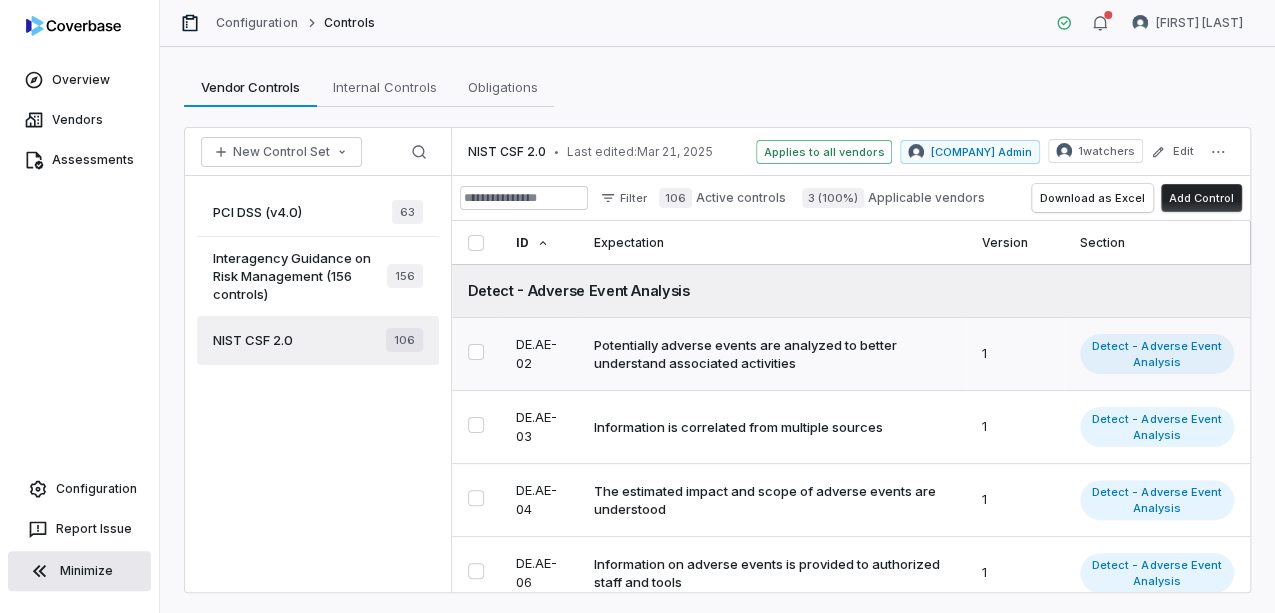 scroll, scrollTop: 66, scrollLeft: 0, axis: vertical 